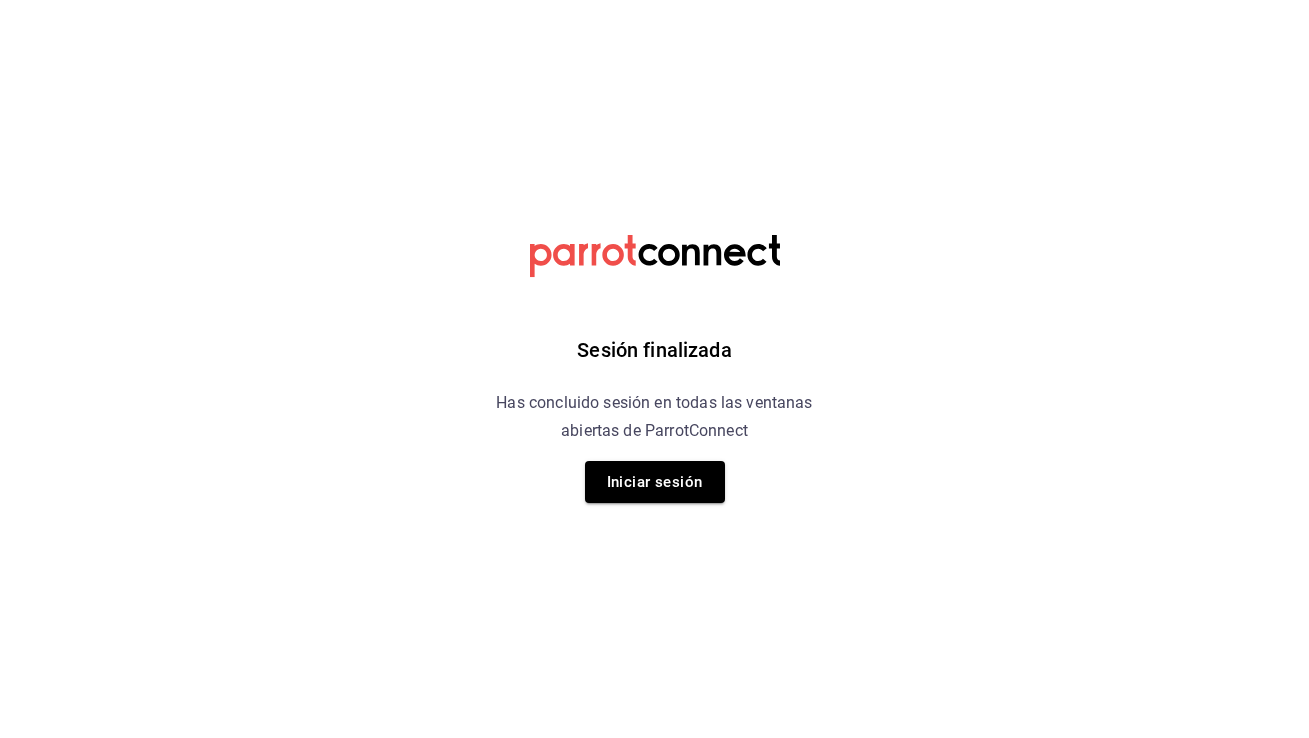 scroll, scrollTop: 0, scrollLeft: 0, axis: both 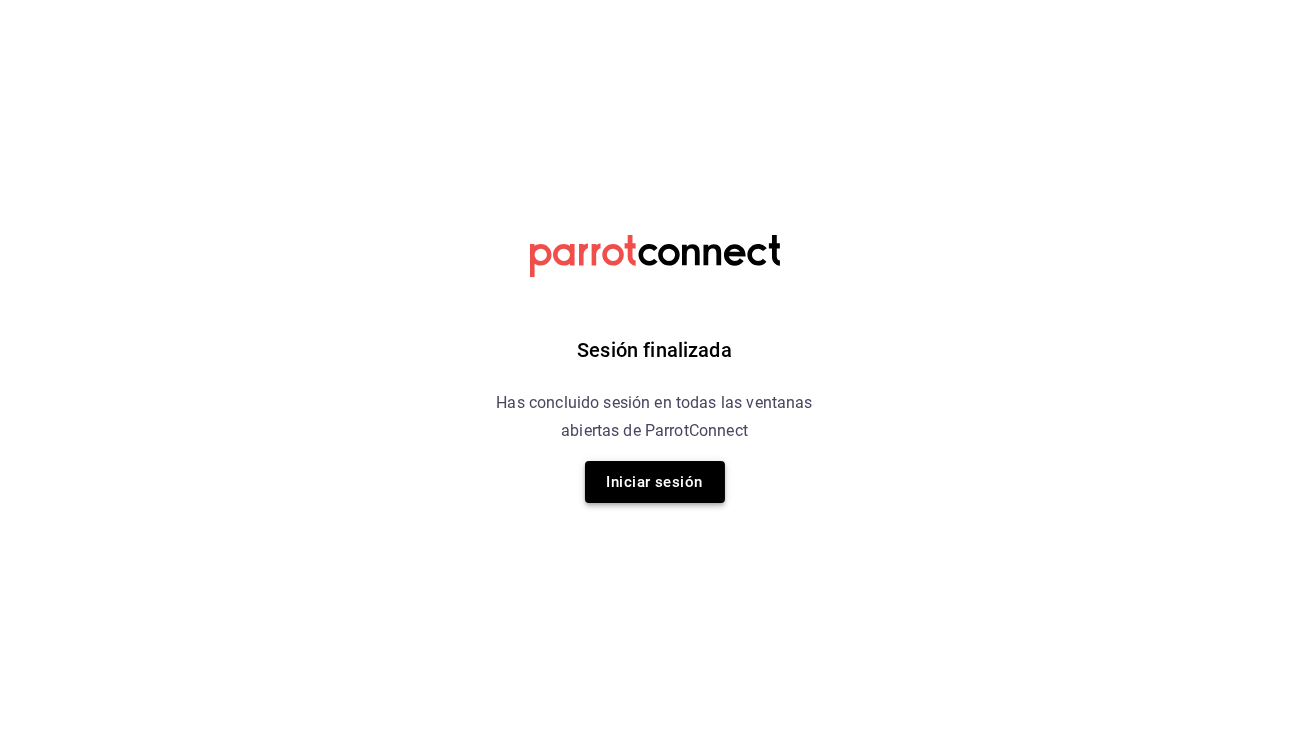 click on "Iniciar sesión" at bounding box center (655, 482) 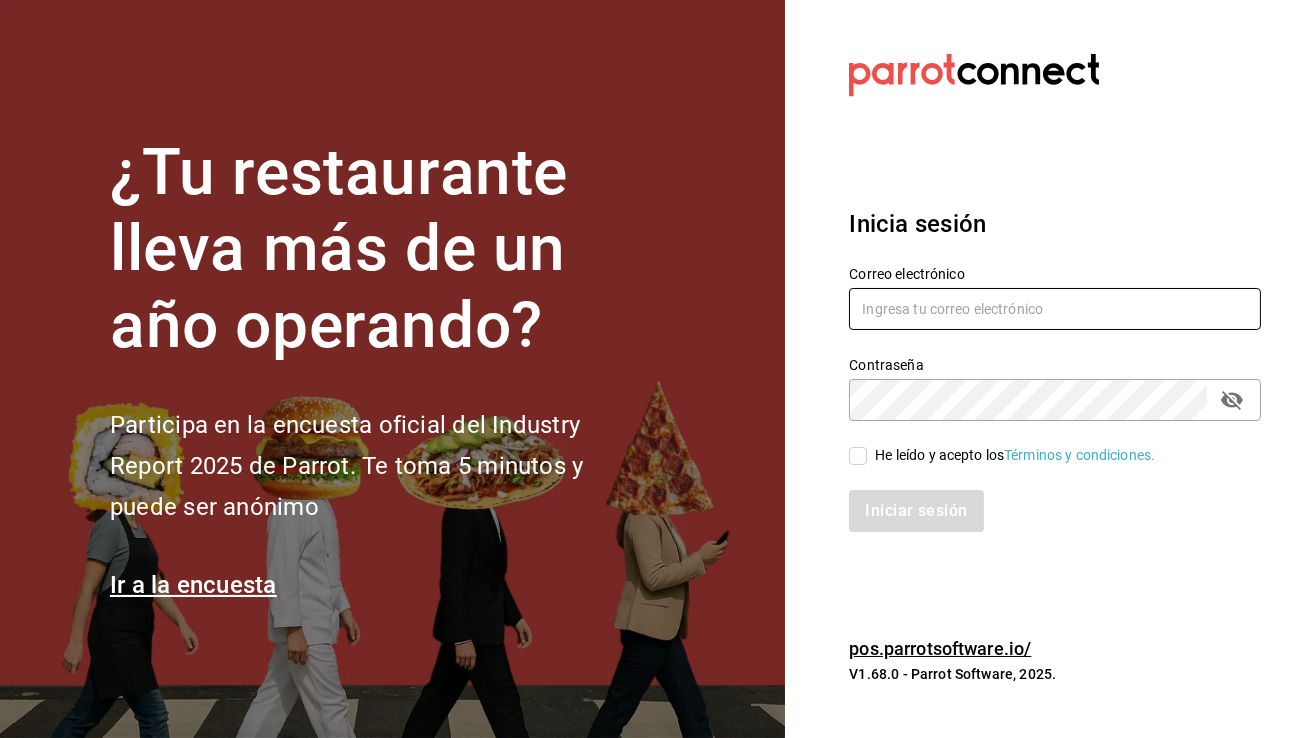 click at bounding box center (1055, 309) 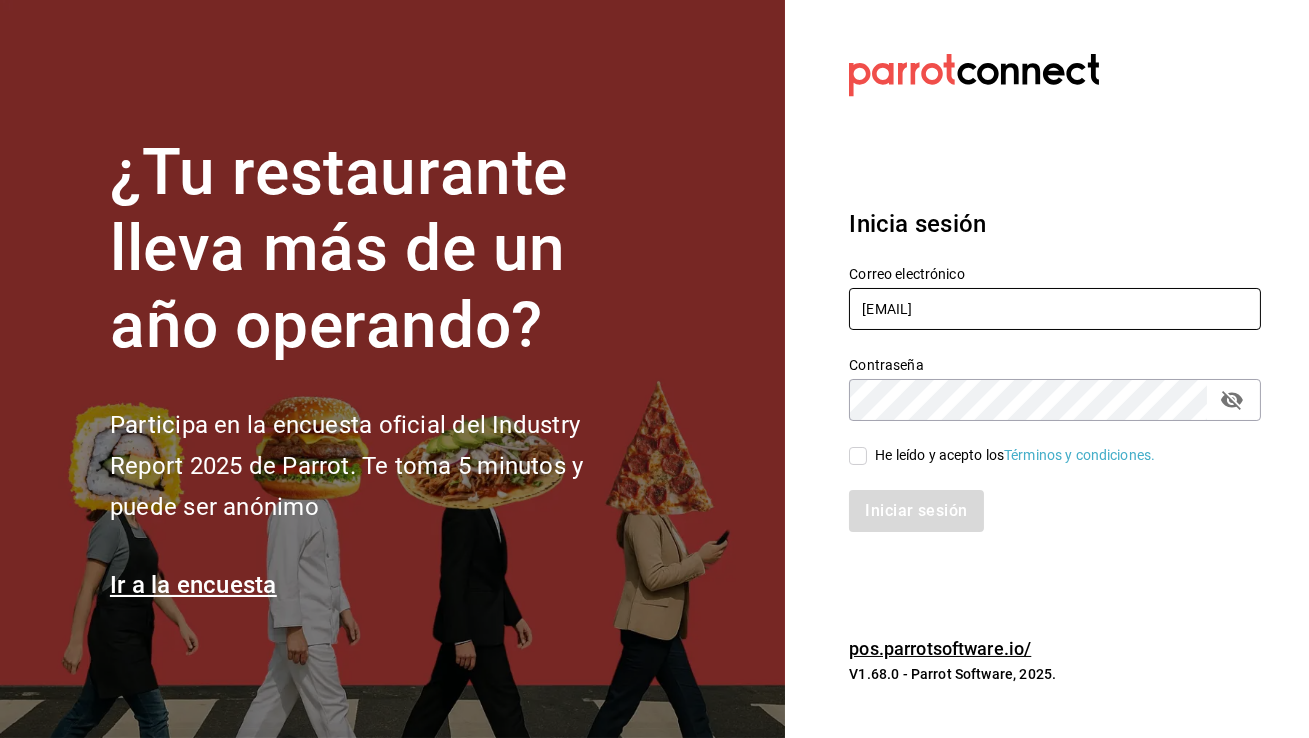 type on "[EMAIL]" 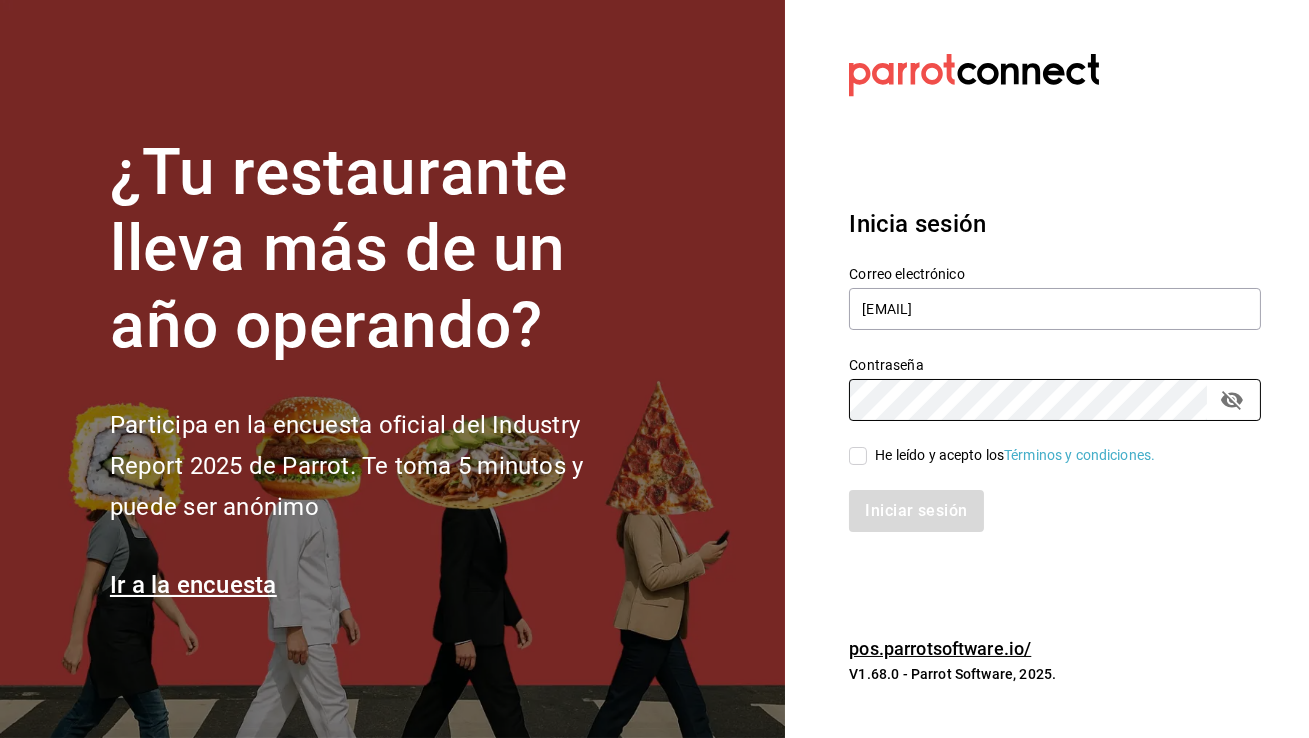 click on "He leído y acepto los  Términos y condiciones." at bounding box center [858, 456] 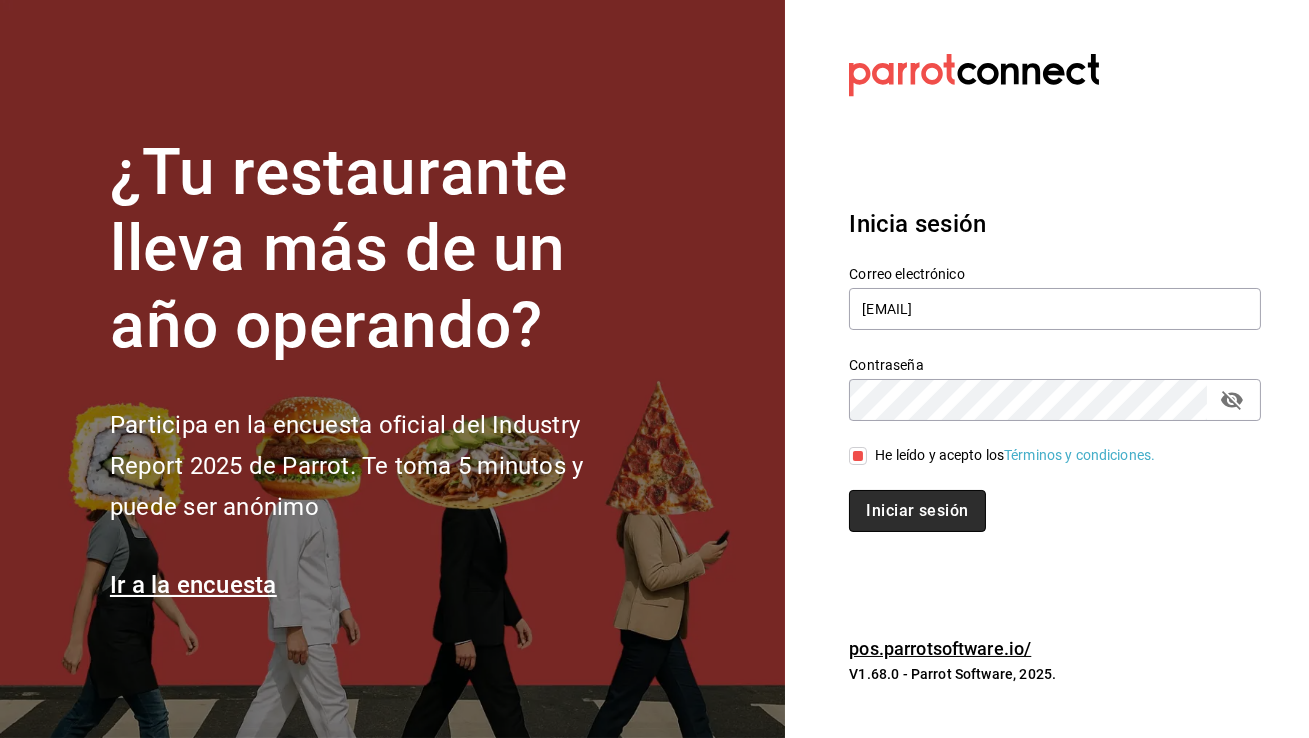 click on "Iniciar sesión" at bounding box center [917, 511] 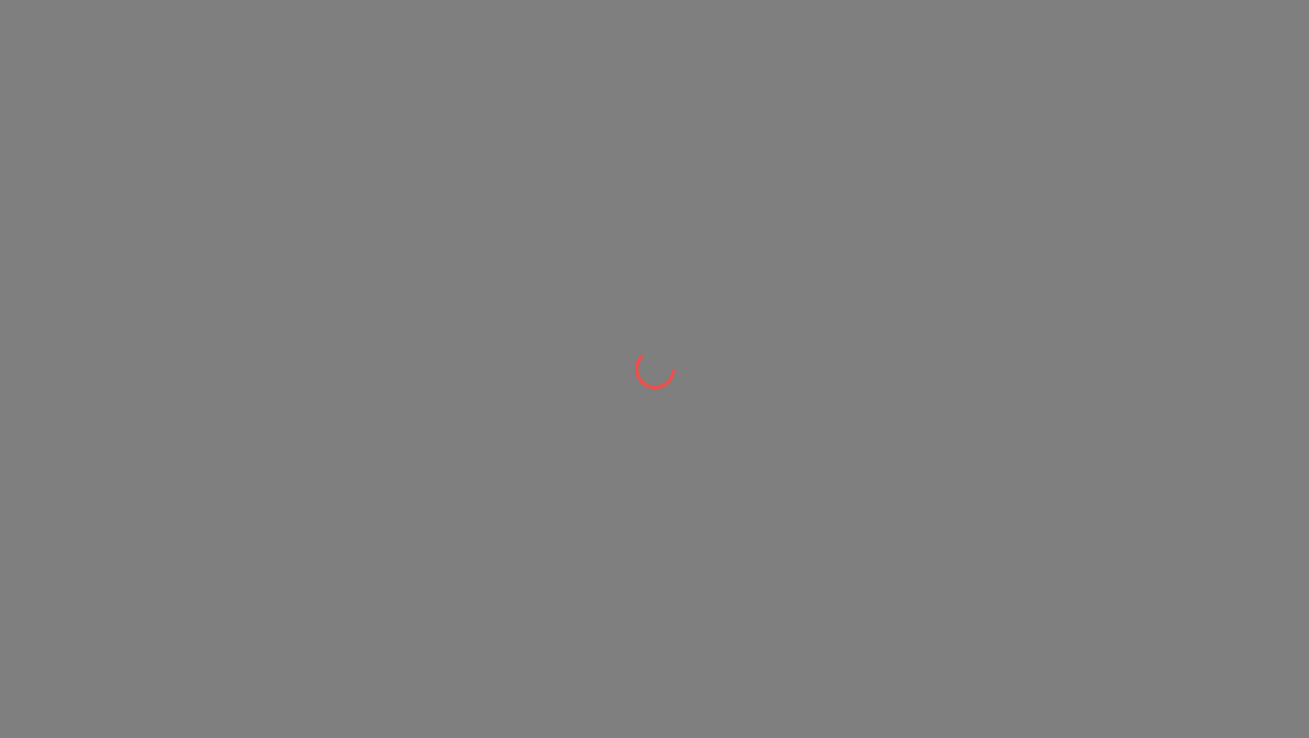 scroll, scrollTop: 0, scrollLeft: 0, axis: both 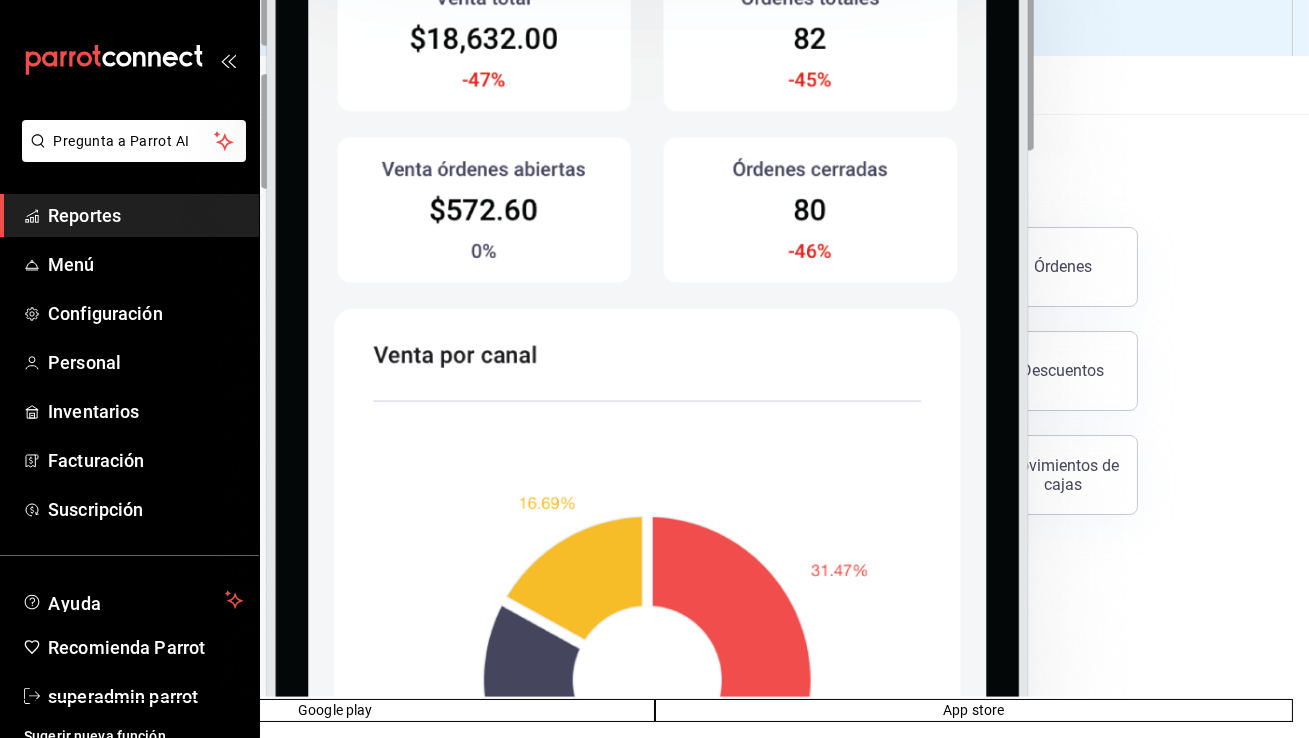 click 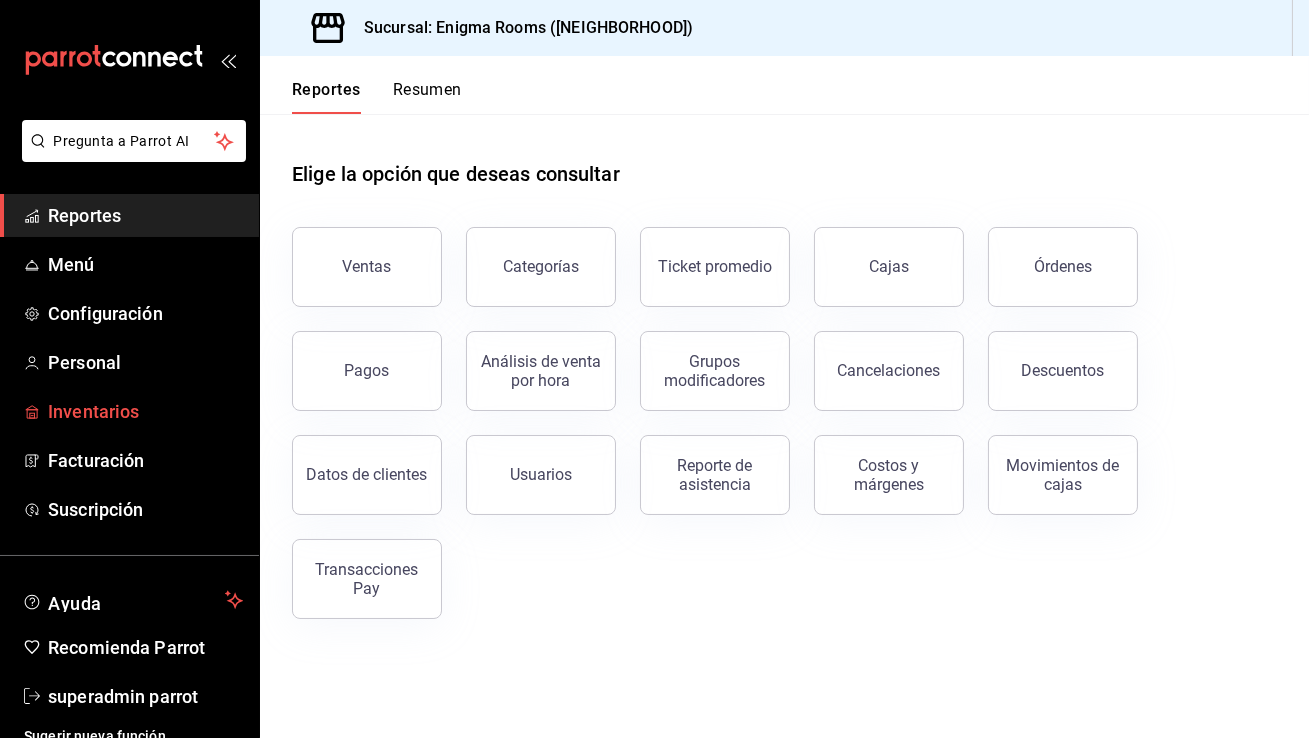 click on "Inventarios" at bounding box center (129, 411) 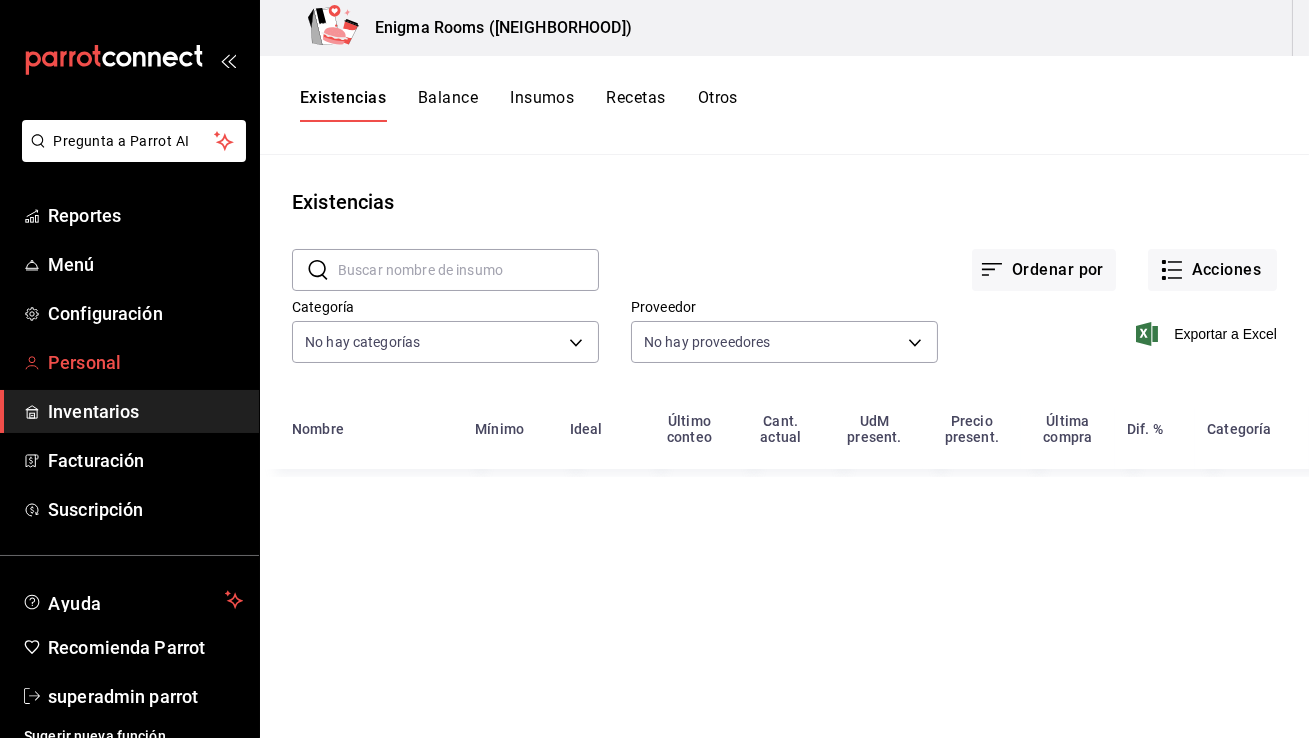 click on "Personal" at bounding box center [145, 362] 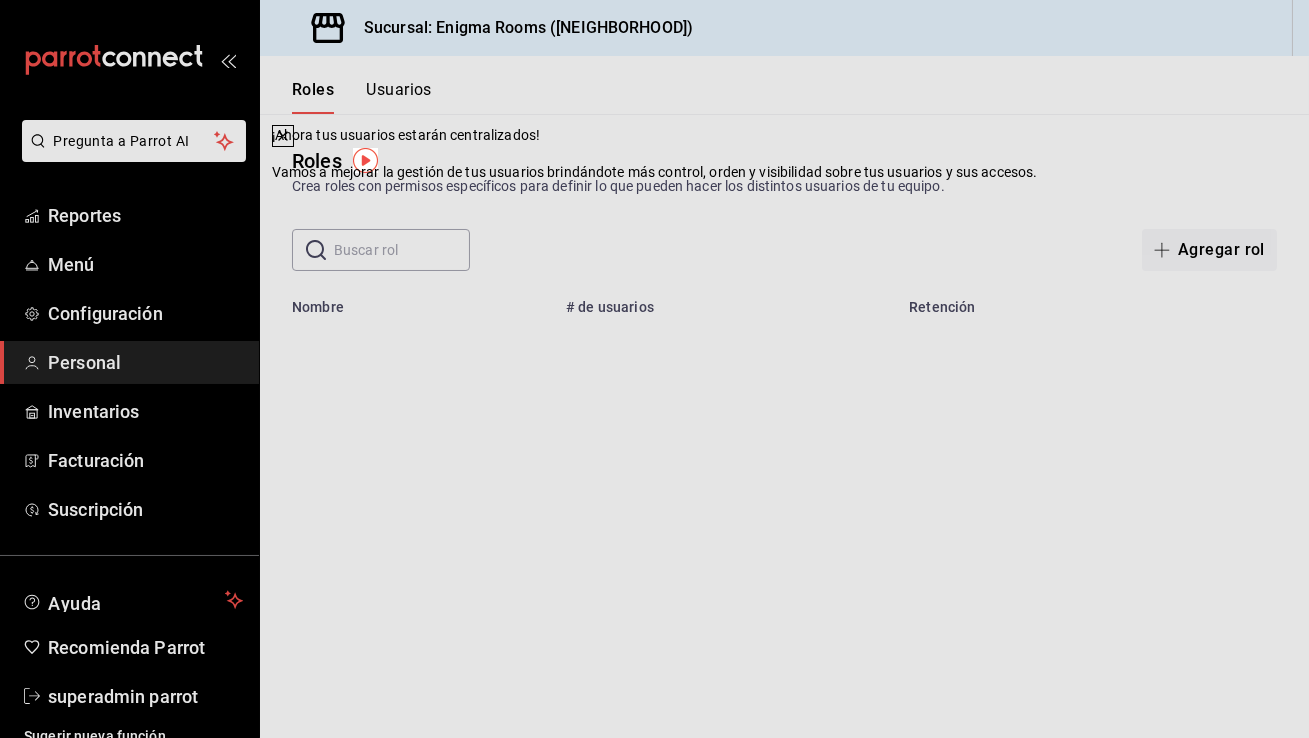 click 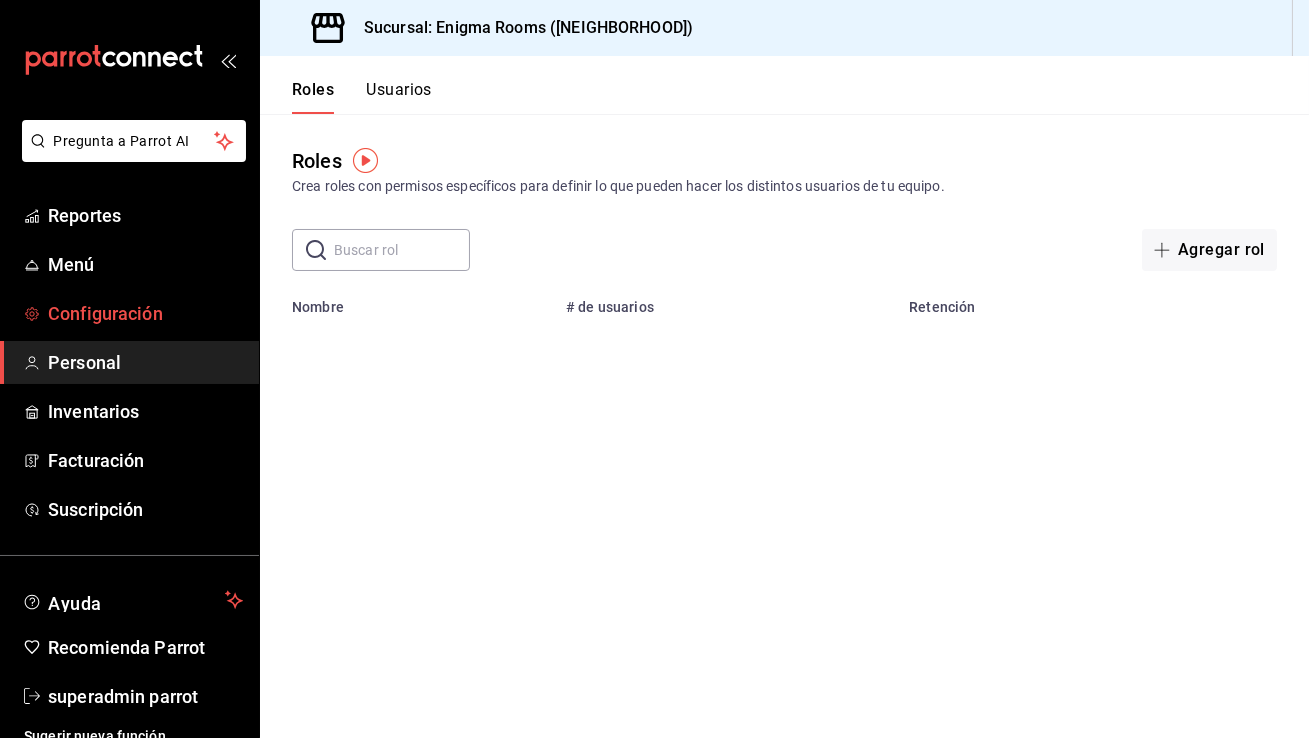 click on "Configuración" at bounding box center [145, 313] 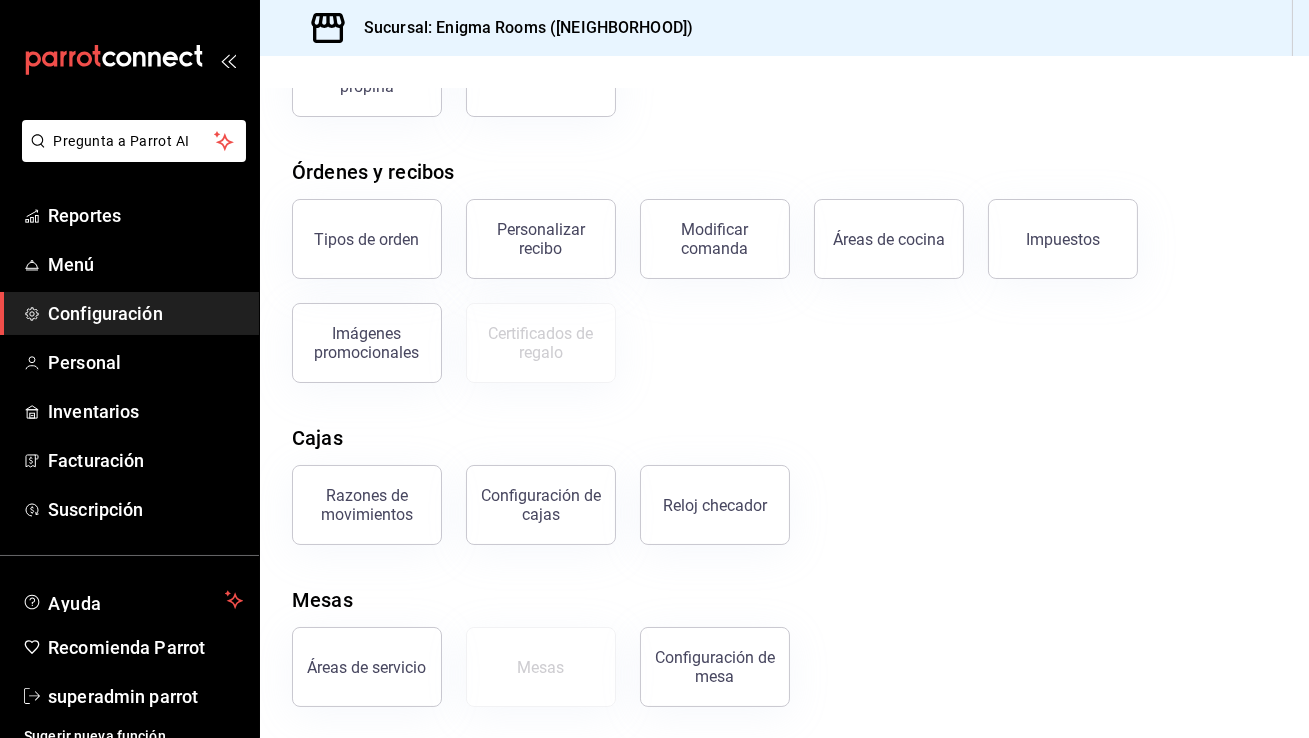 scroll, scrollTop: 0, scrollLeft: 0, axis: both 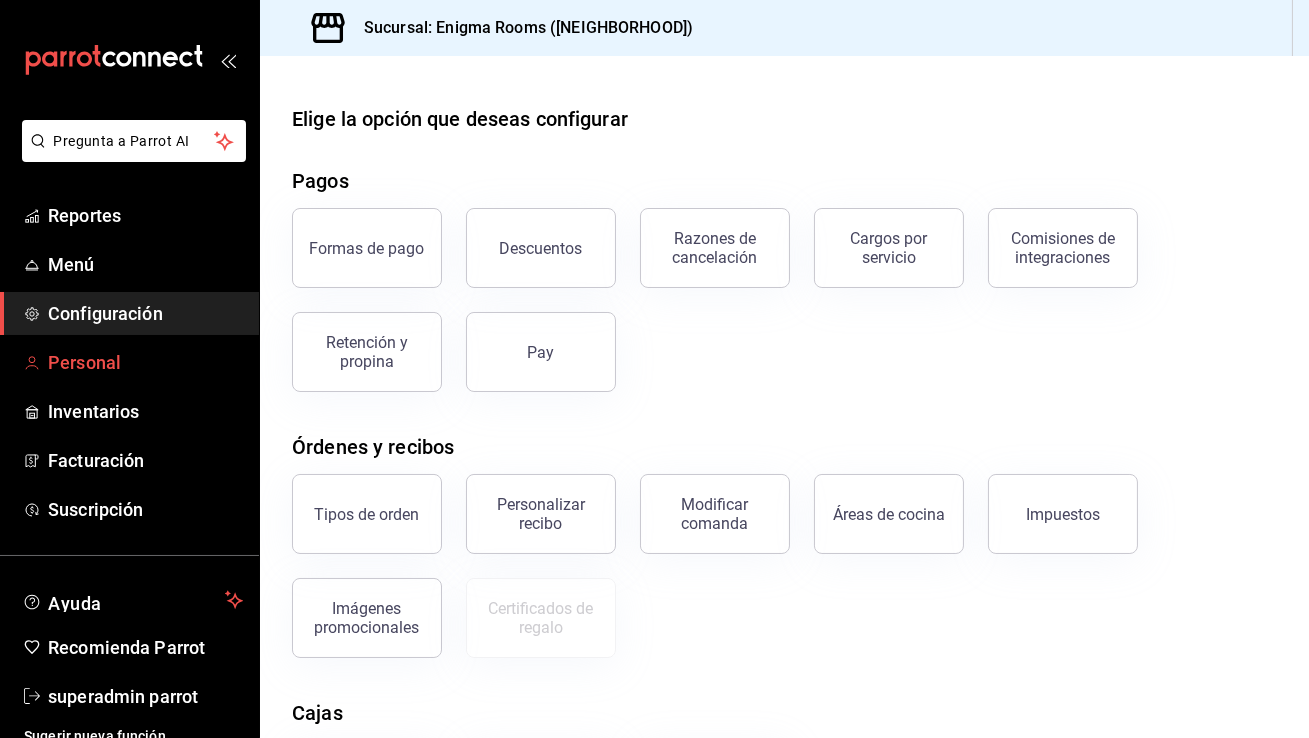 click on "Personal" at bounding box center (145, 362) 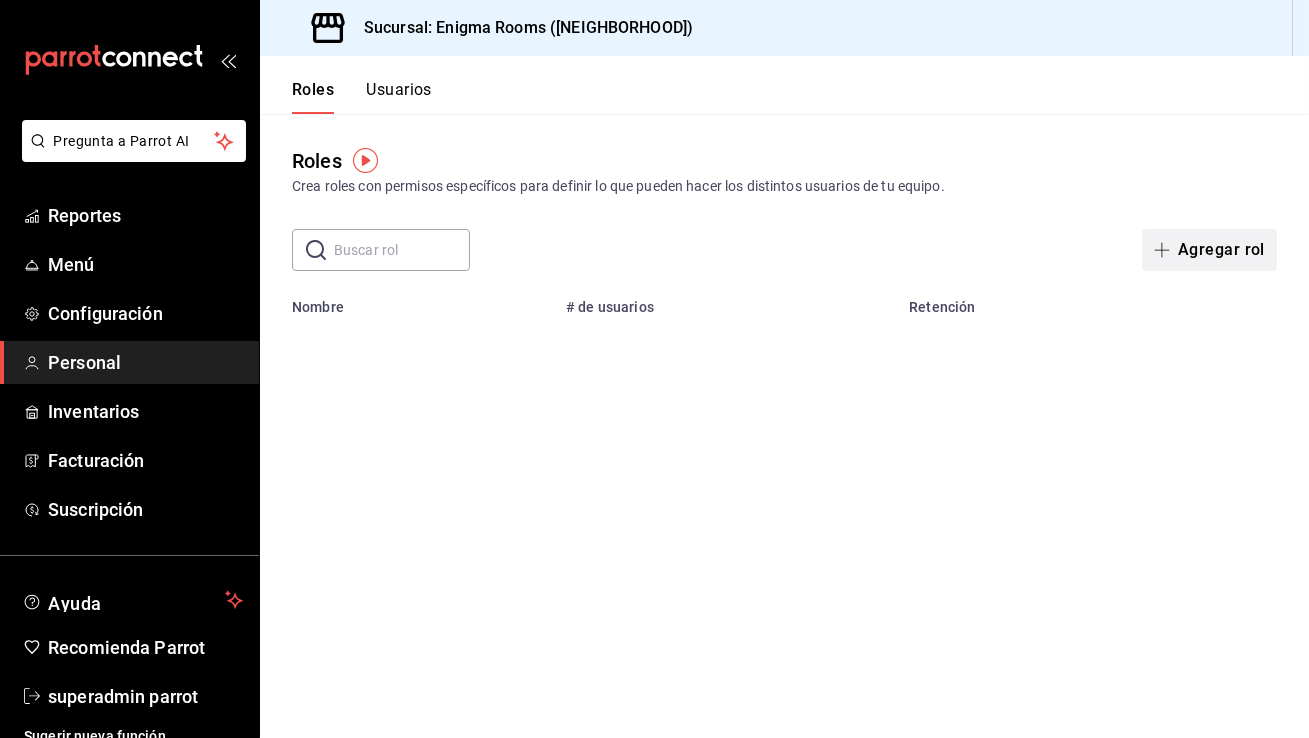 click on "Agregar rol" at bounding box center [1209, 250] 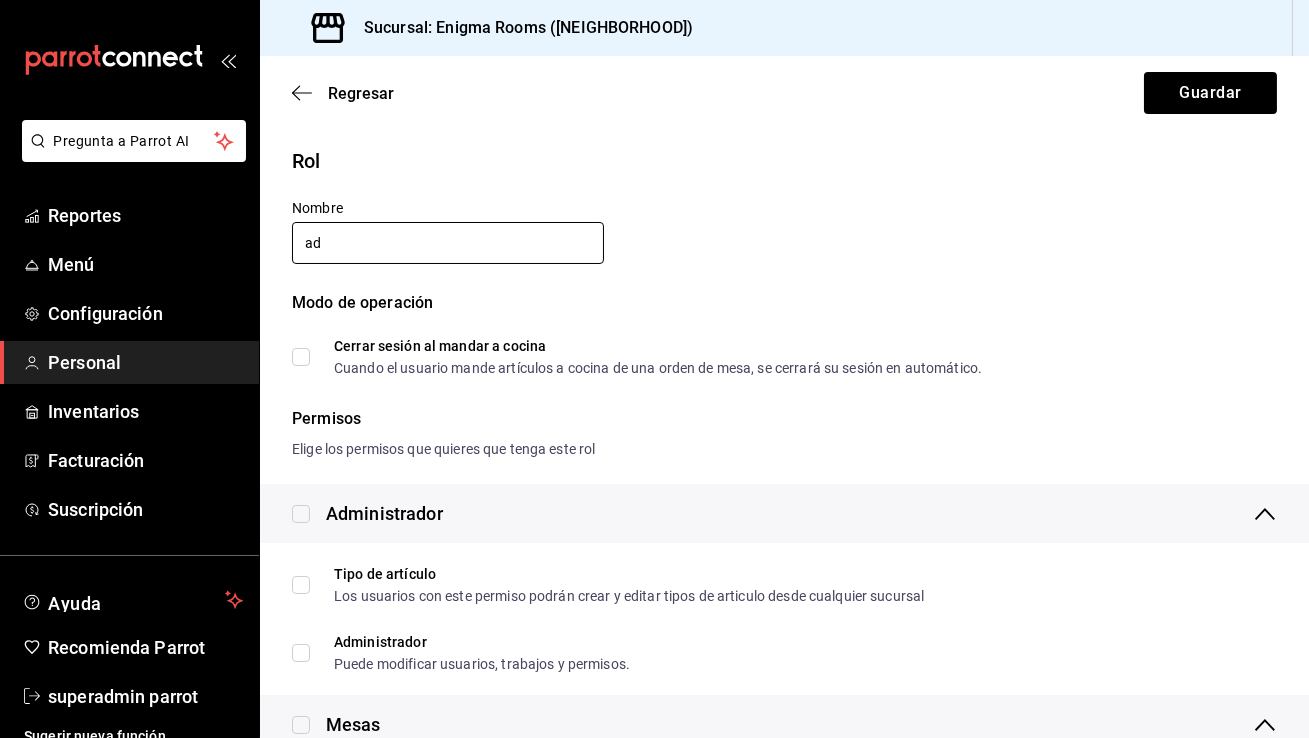 type on "Administrador" 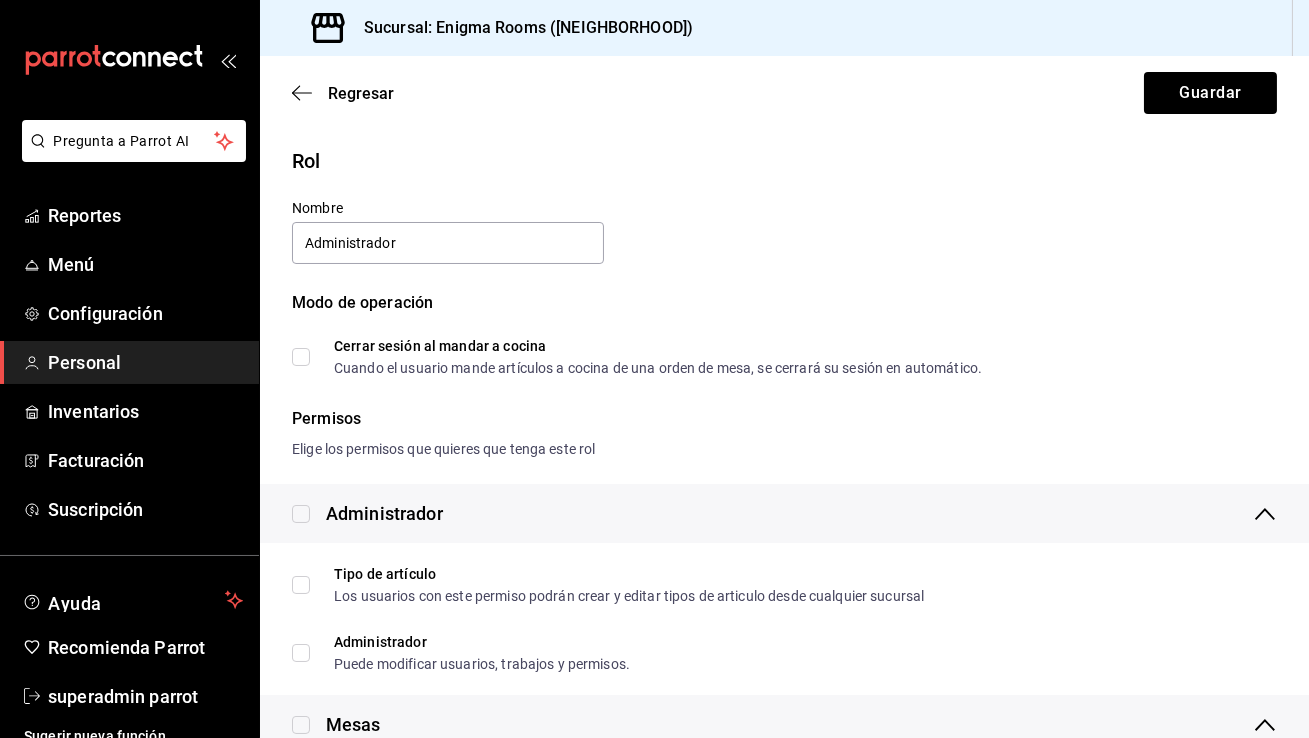 click at bounding box center [301, 514] 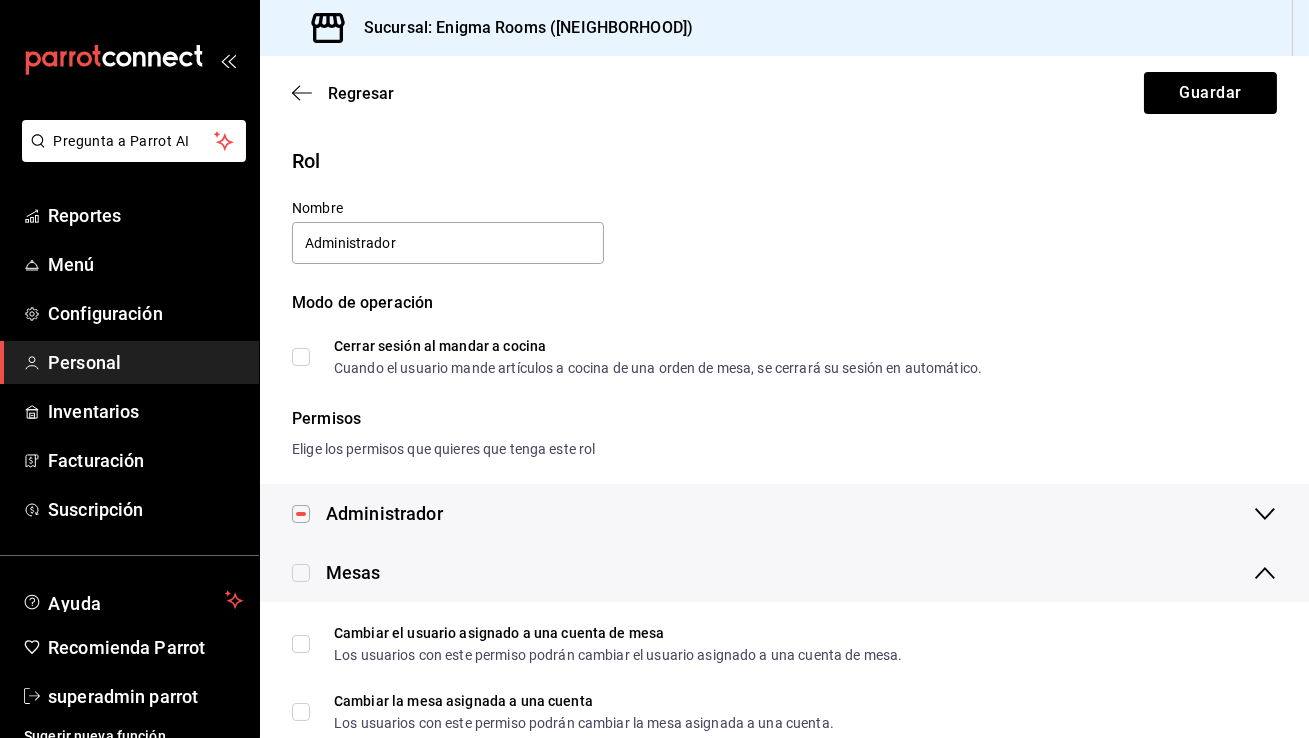 click at bounding box center [301, 573] 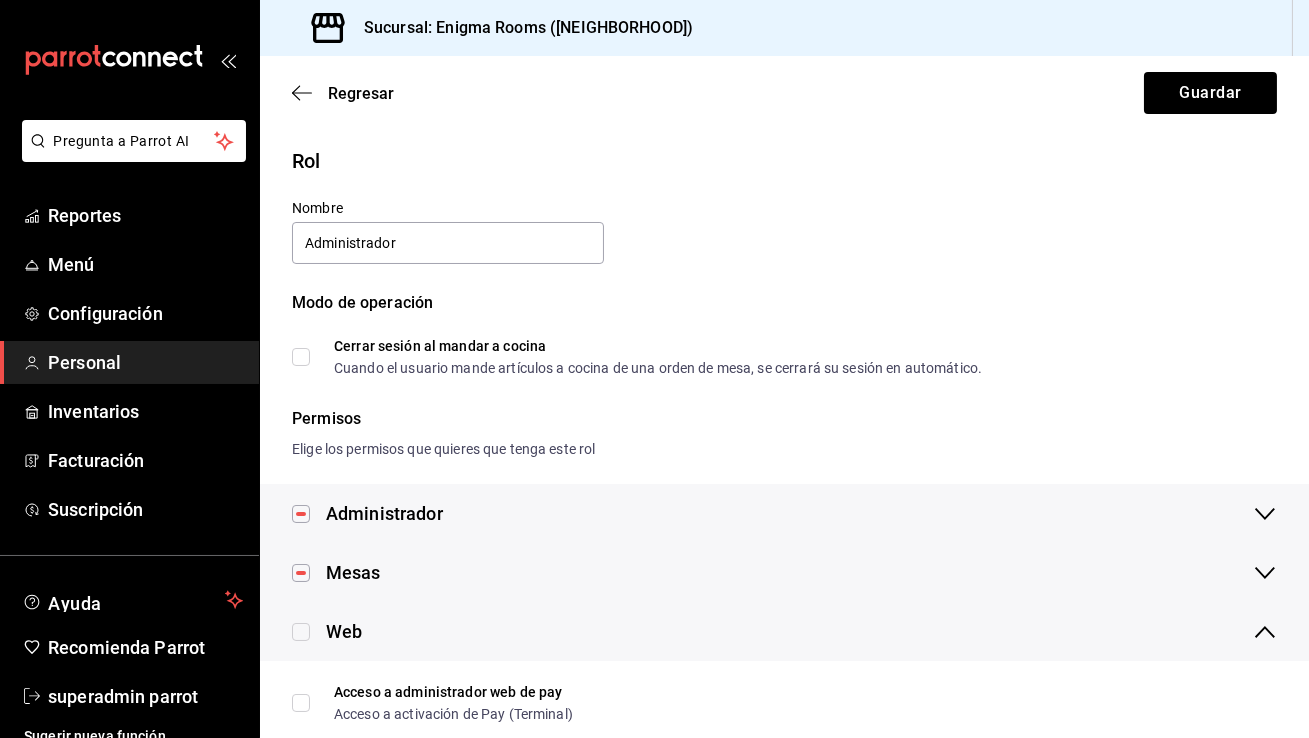 click at bounding box center (301, 632) 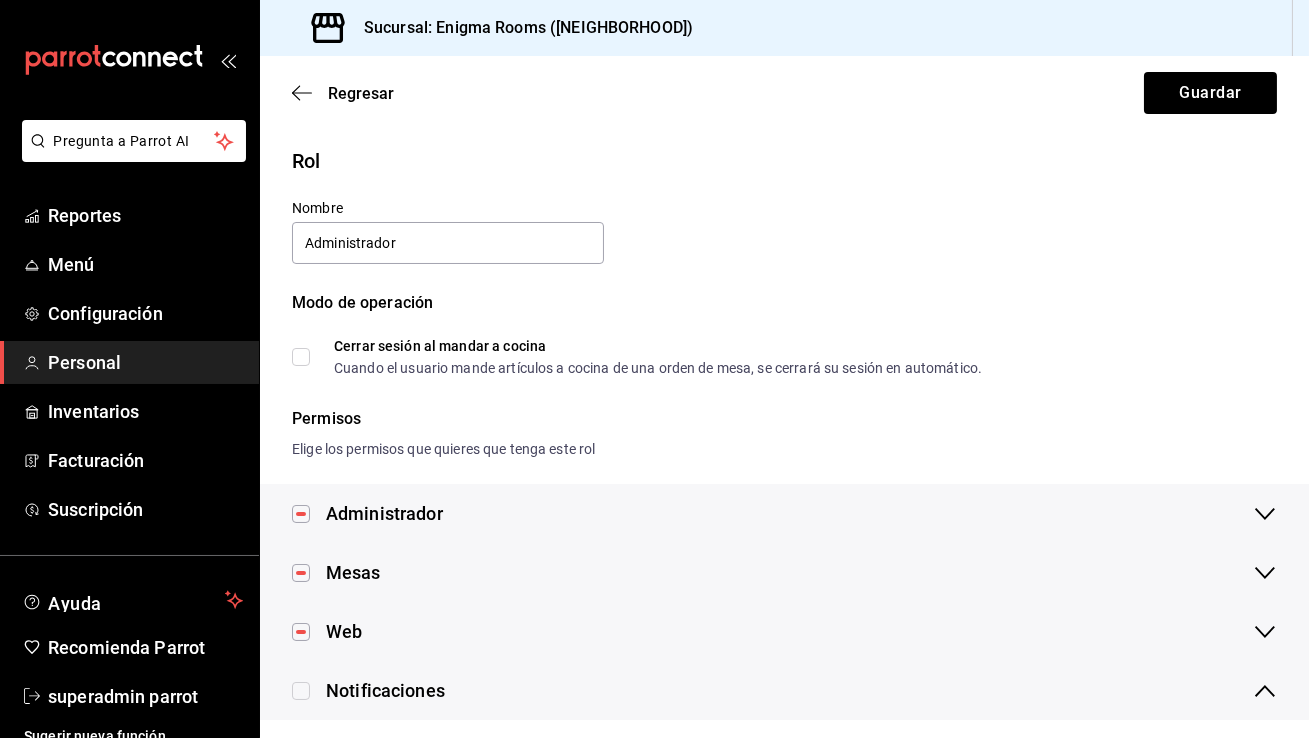 click at bounding box center [301, 691] 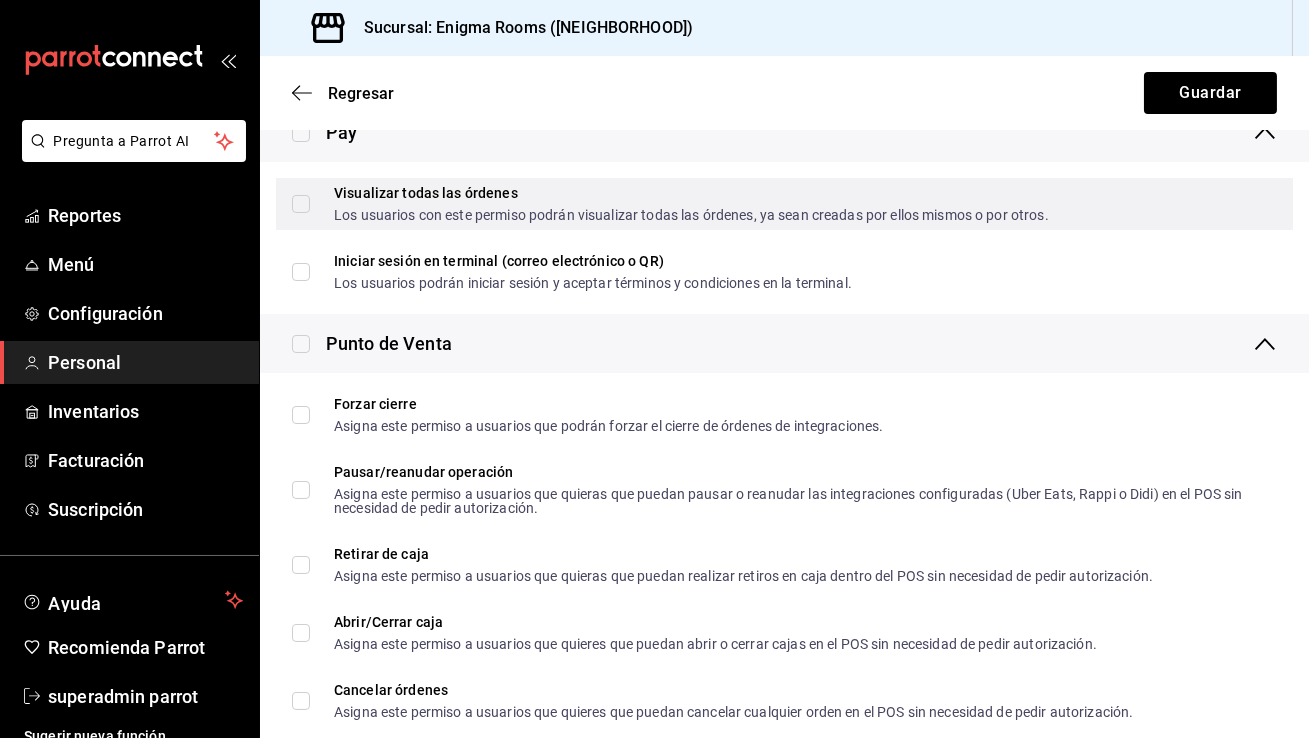 scroll, scrollTop: 560, scrollLeft: 0, axis: vertical 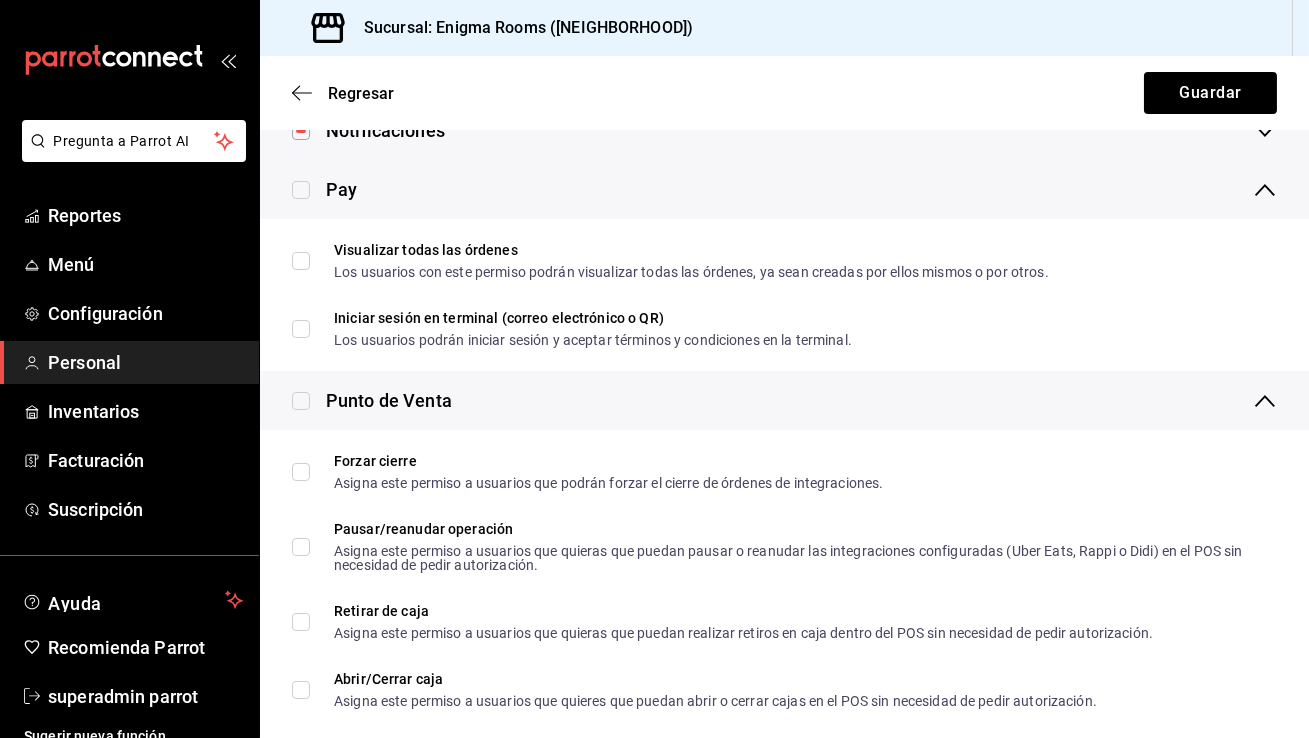 click at bounding box center (301, 190) 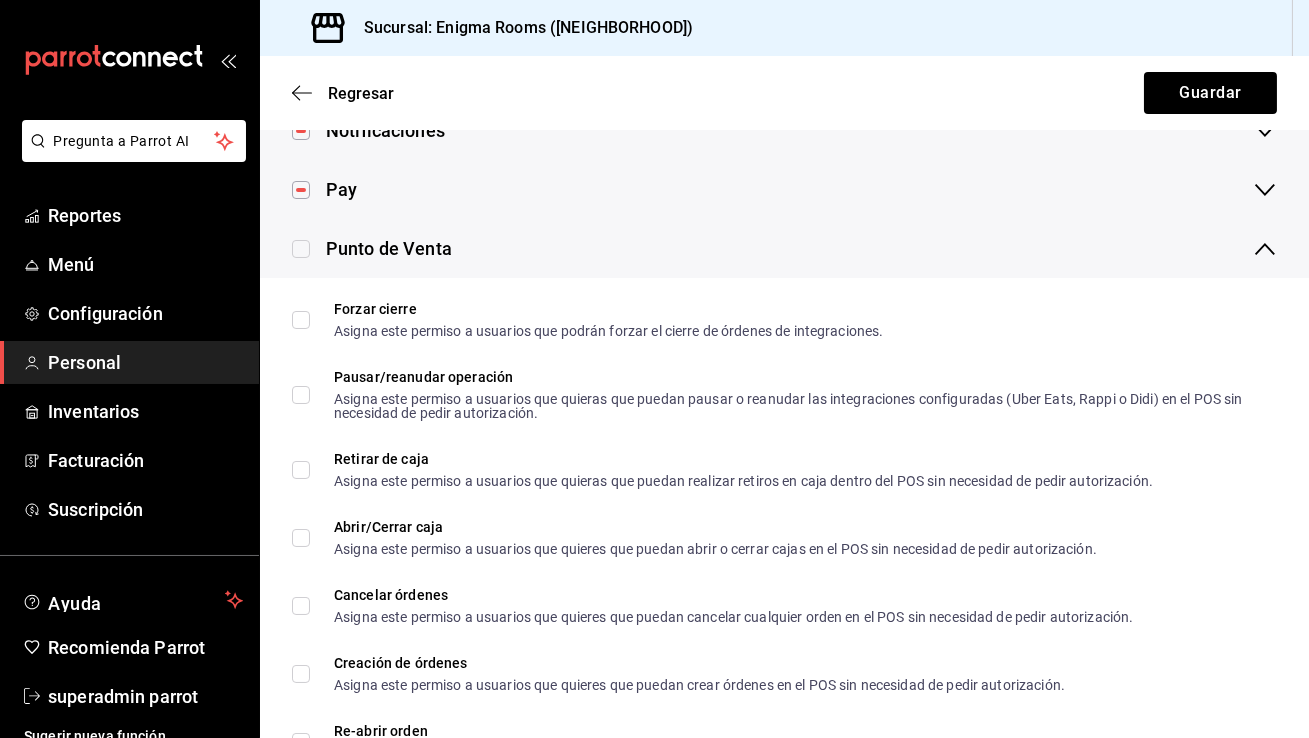 click at bounding box center (301, 249) 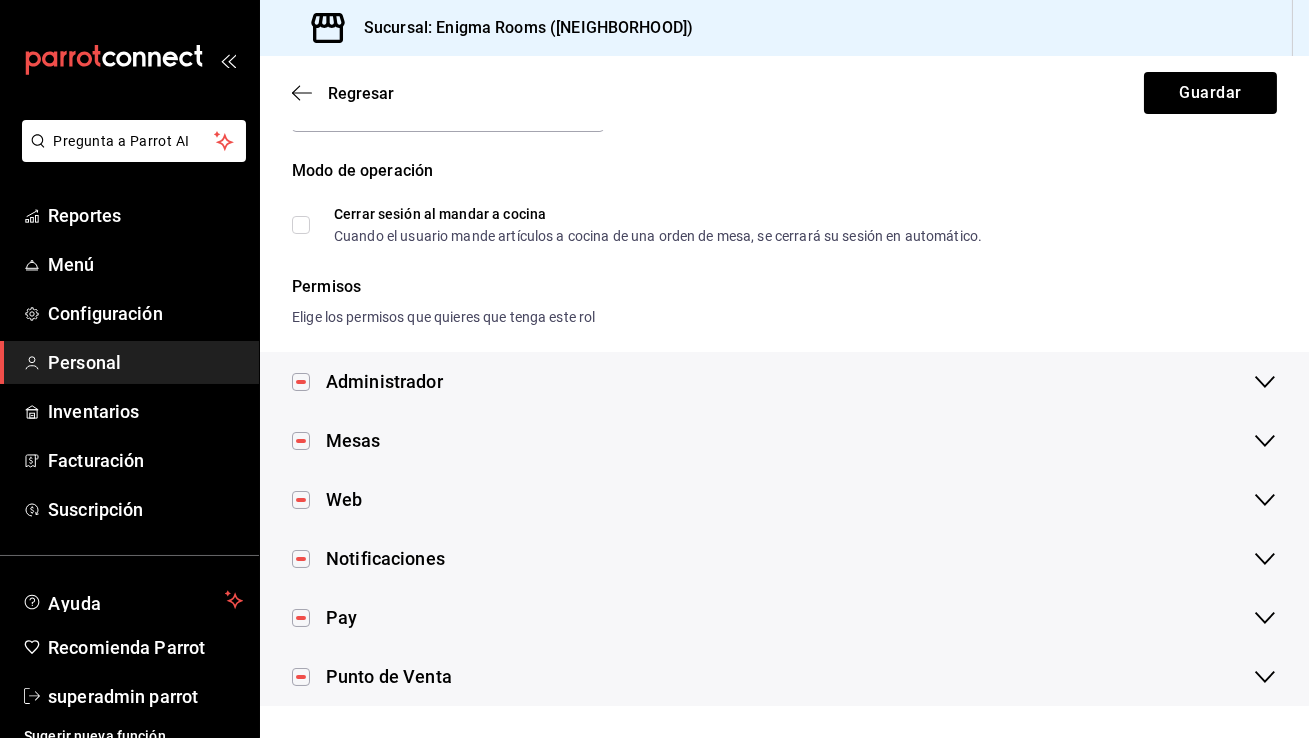 scroll, scrollTop: 131, scrollLeft: 0, axis: vertical 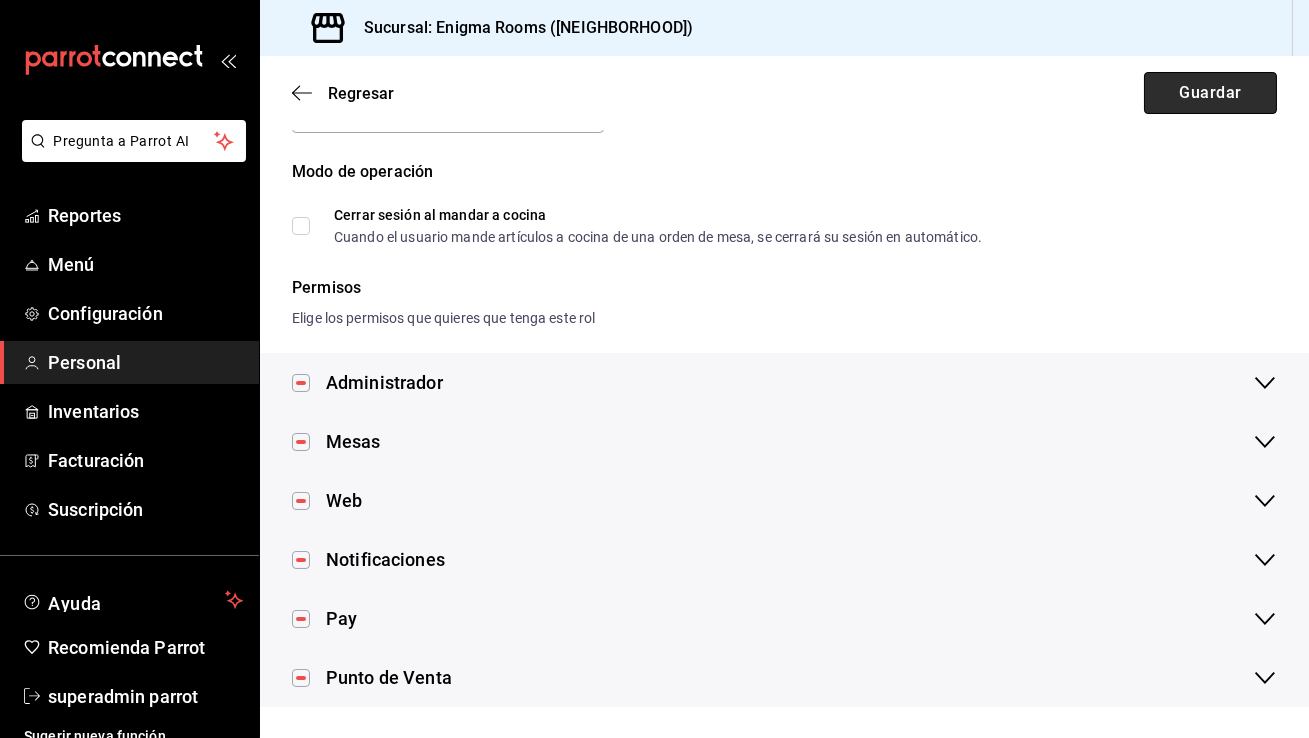 click on "Guardar" at bounding box center (1210, 93) 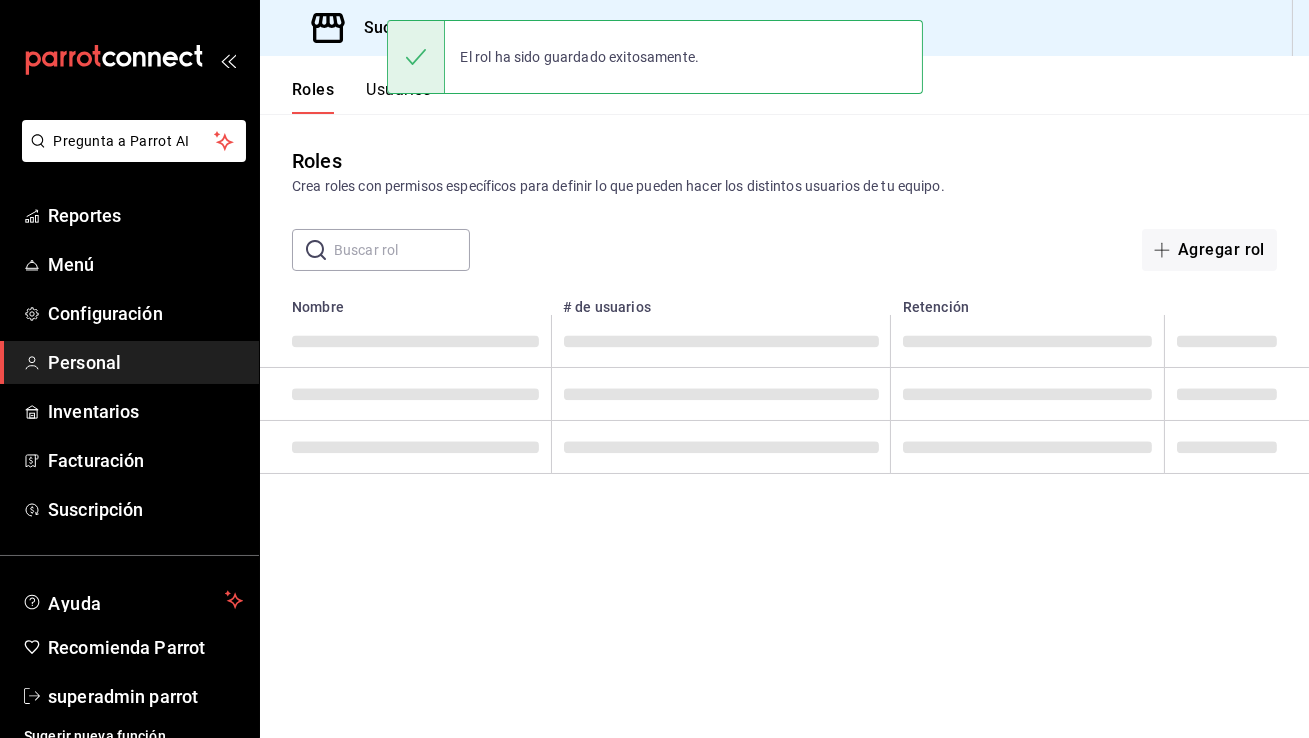 scroll, scrollTop: 0, scrollLeft: 0, axis: both 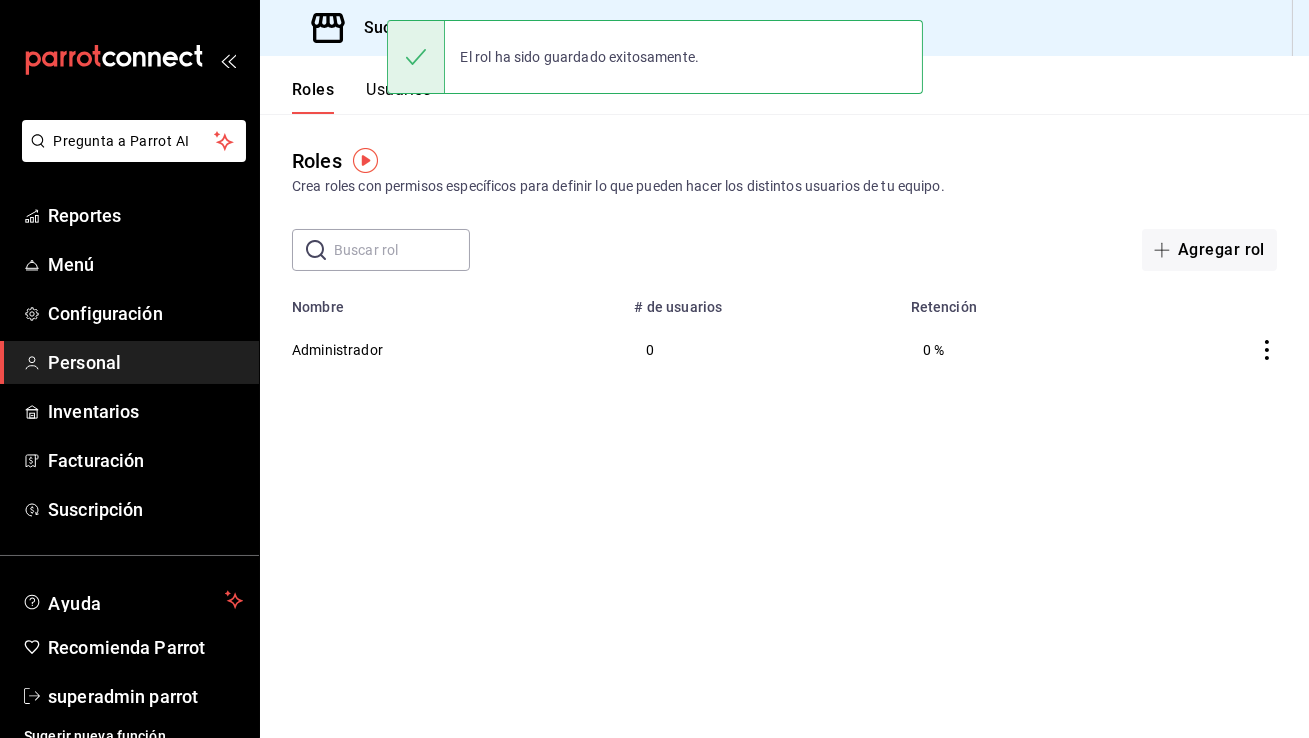 click on "Usuarios" at bounding box center (399, 97) 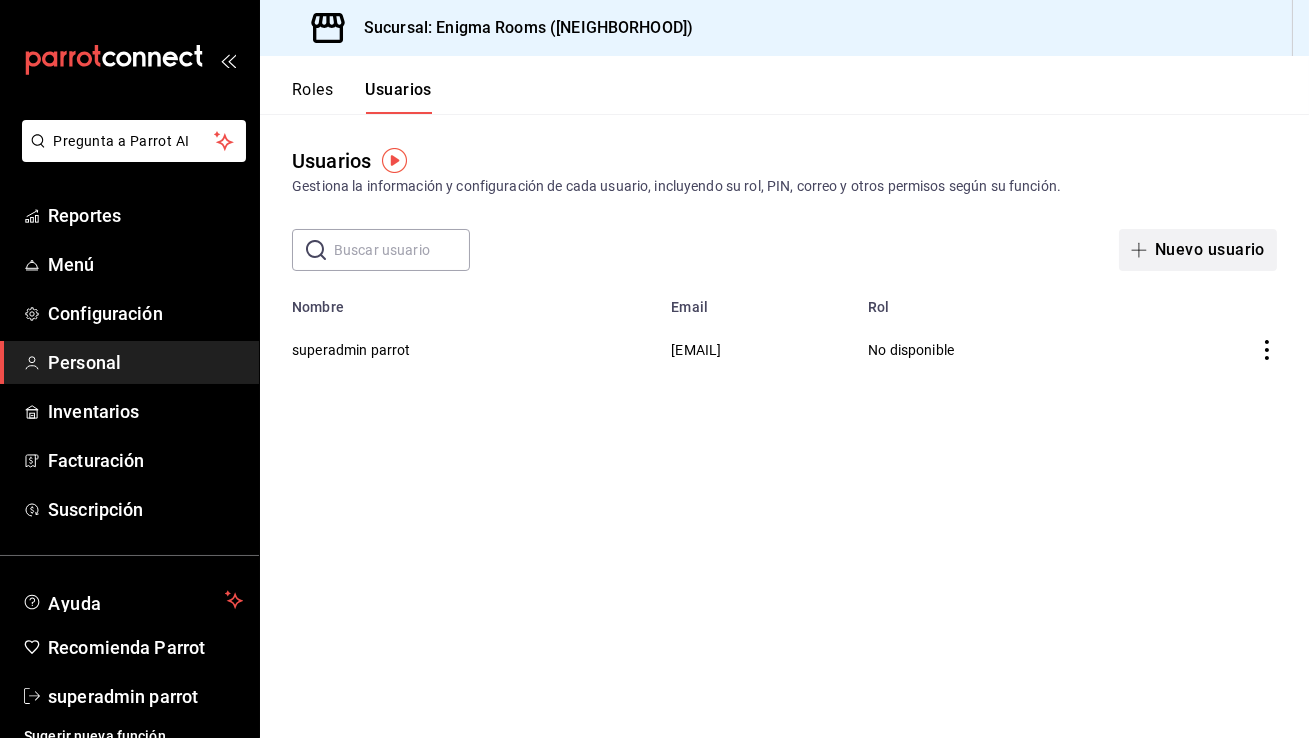 click on "Nuevo usuario" at bounding box center (1198, 250) 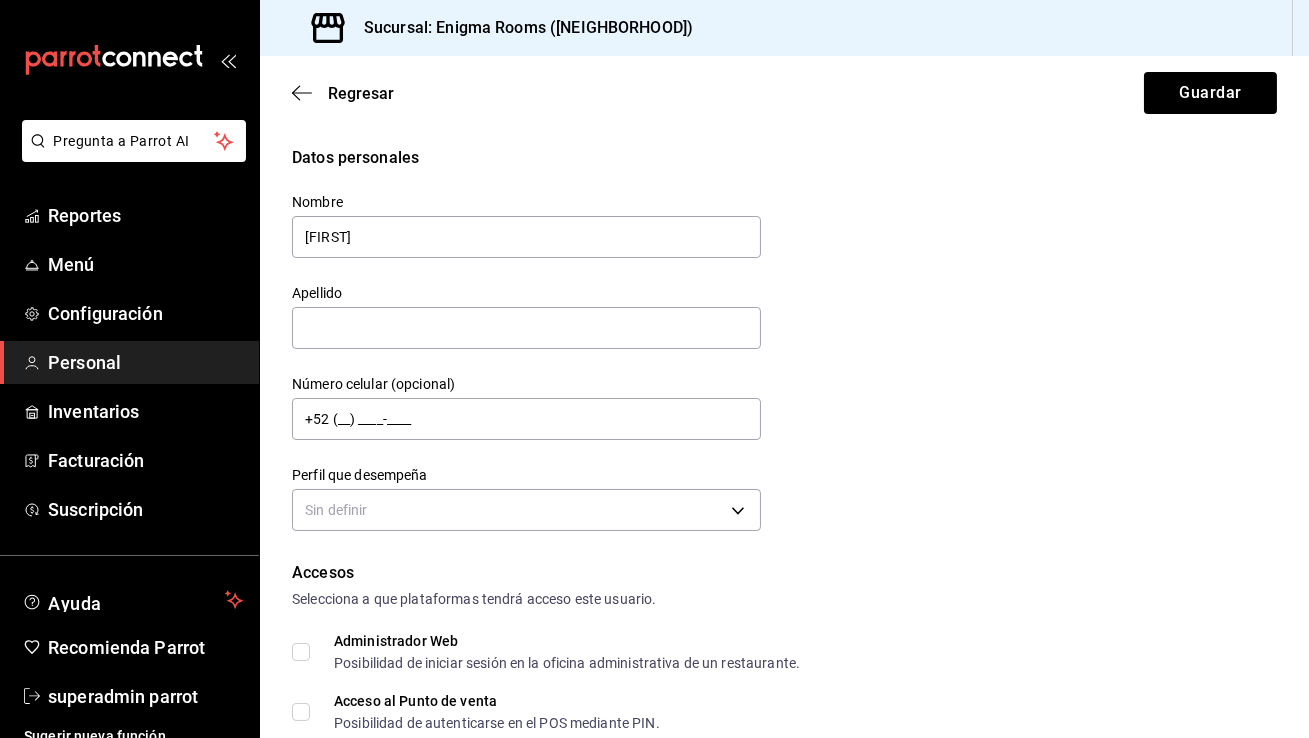 type on "[FIRST]" 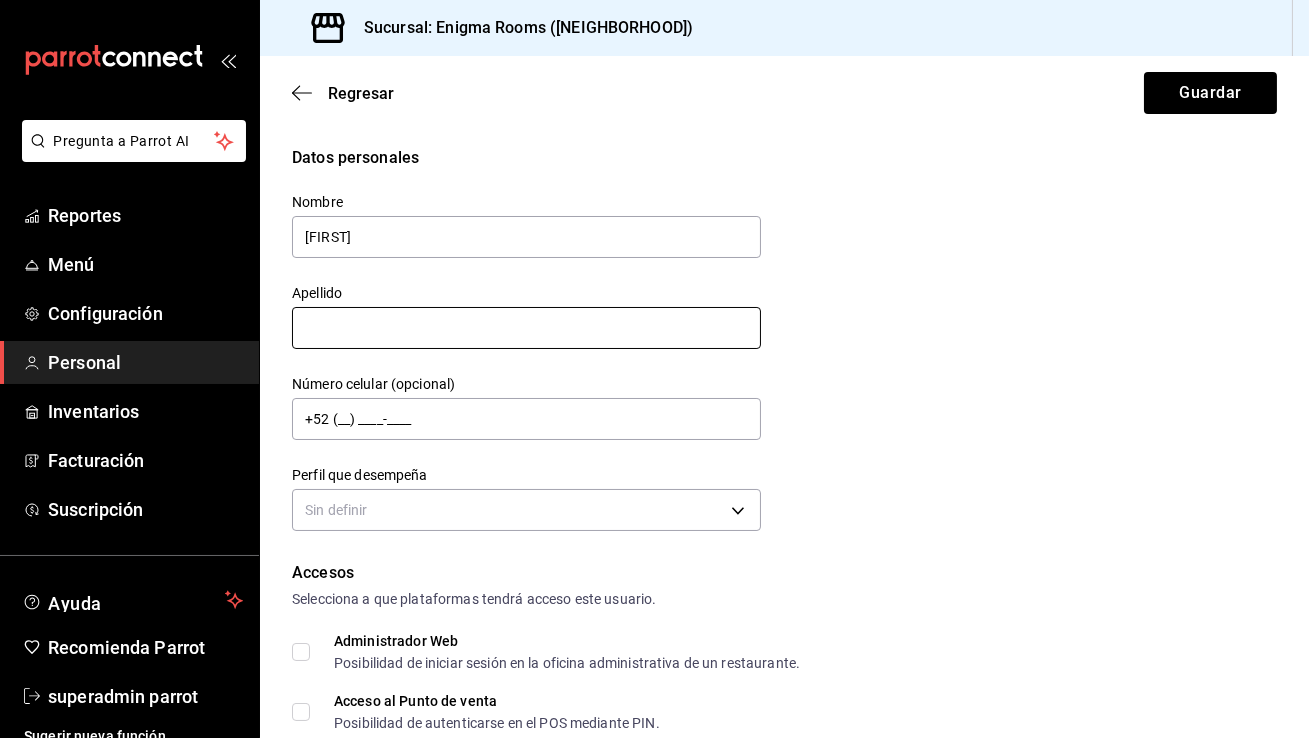 click at bounding box center [526, 328] 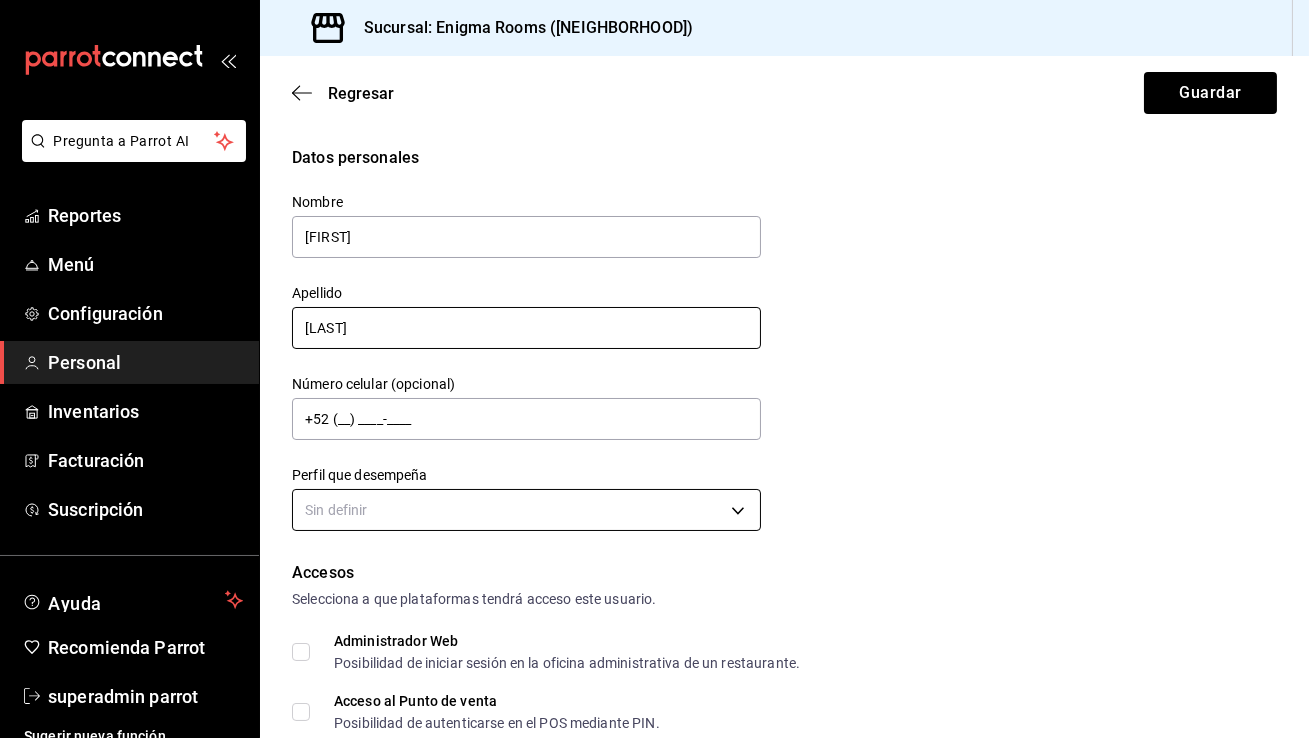type on "[LAST]" 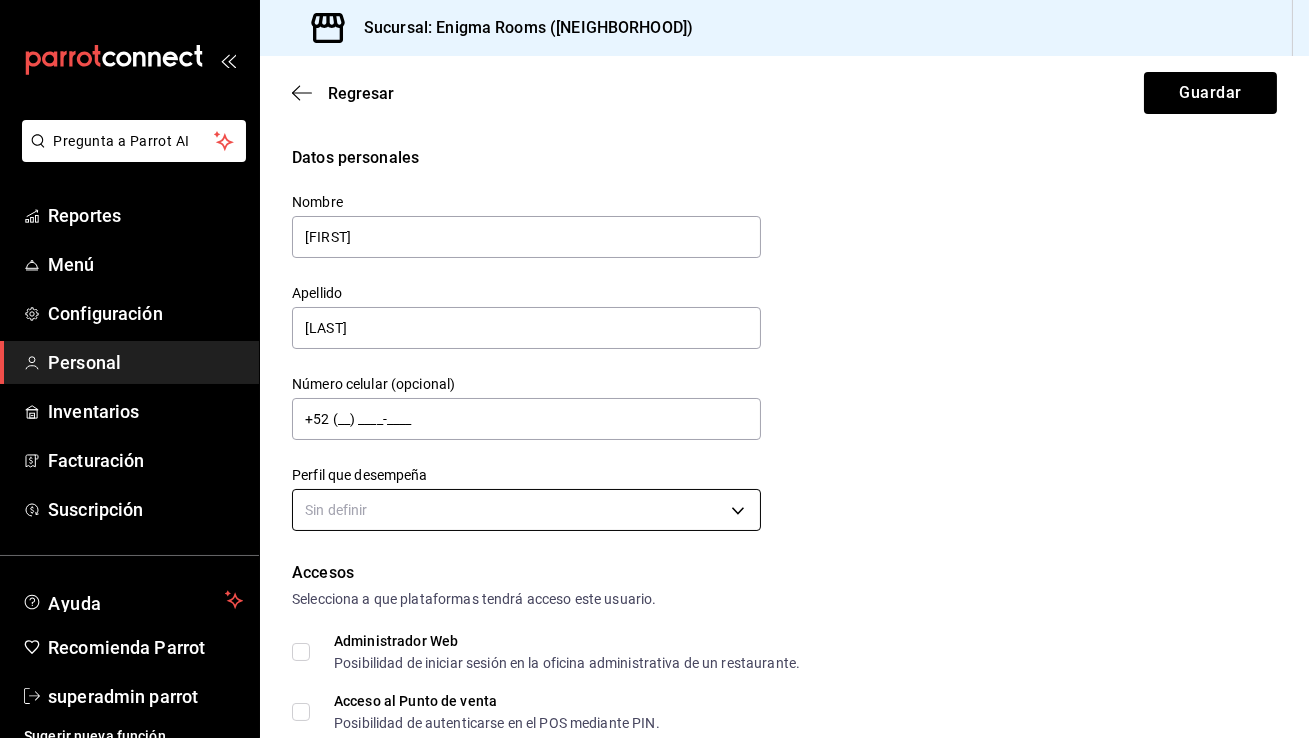 click on "Datos personales Nombre [FIRST] Apellido [LAST] Número celular (opcional) +52 [PHONE] Perfil que desempeña Sin definir Accesos Selecciona a que plataformas tendrá acceso este usuario. Administrador Web Posibilidad de iniciar sesión en la oficina administrativa de un restaurante.  Acceso al Punto de venta Posibilidad de autenticarse en el POS mediante PIN.  Iniciar sesión en terminal (correo electrónico o QR) Los usuarios podrán iniciar sesión y aceptar términos y condiciones en la terminal. Acceso uso de terminal Los usuarios podrán acceder y utilizar la terminal para visualizar y procesar pagos de sus órdenes. Correo electrónico Se volverá obligatorio al tener ciertos accesos activados. Contraseña Contraseña Repetir contraseña Repetir contraseña PIN" at bounding box center [654, 369] 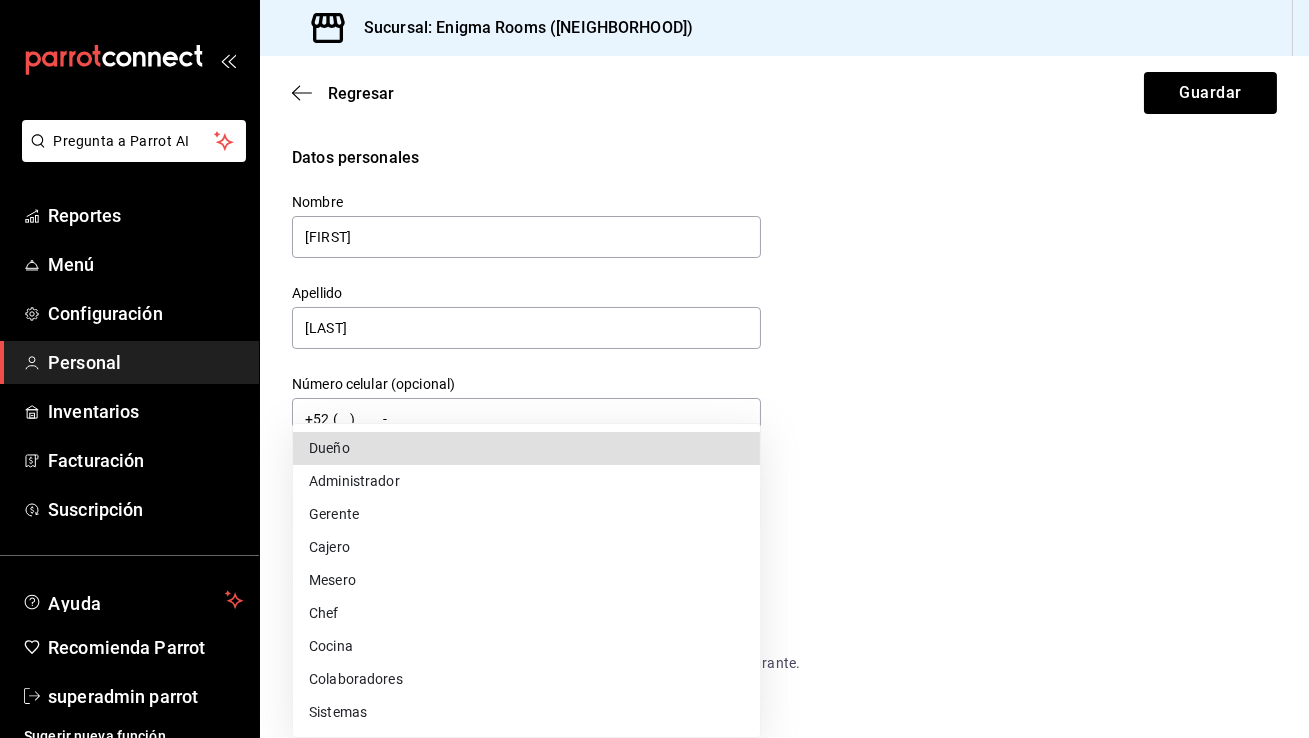 click on "Administrador" at bounding box center [526, 481] 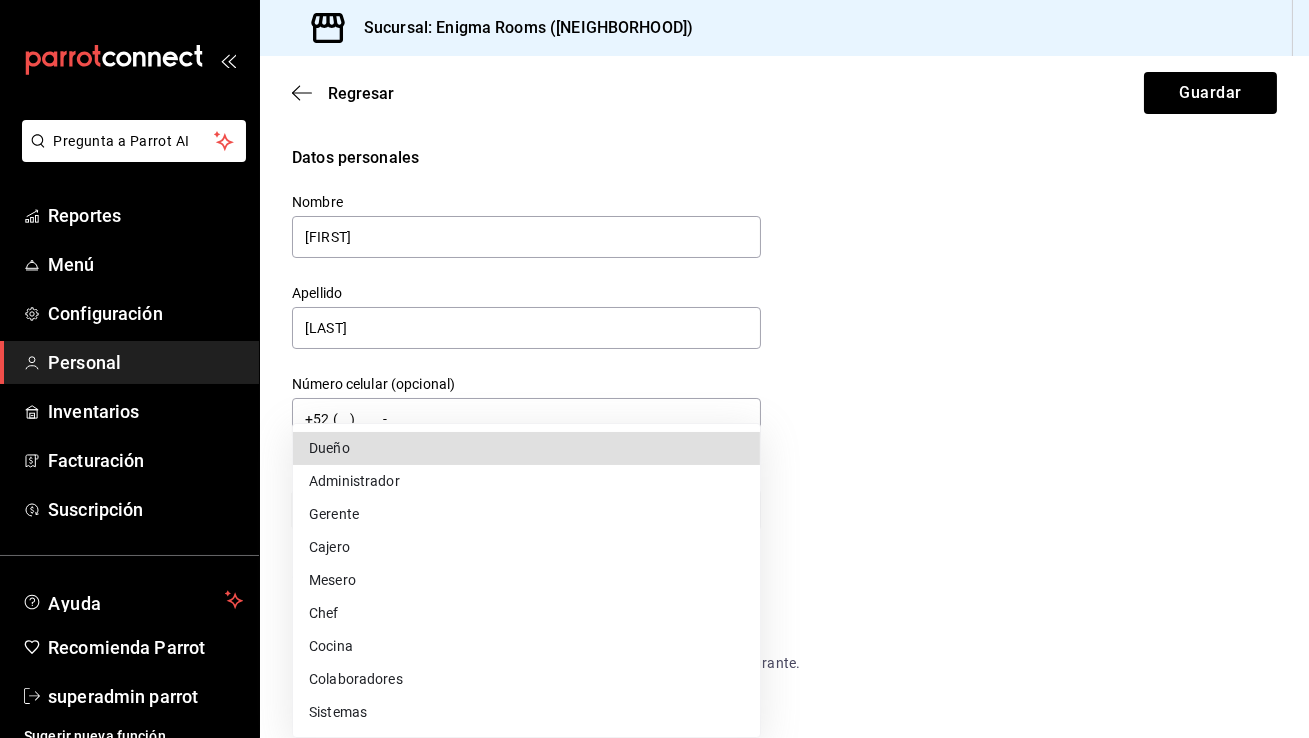 type on "ADMIN" 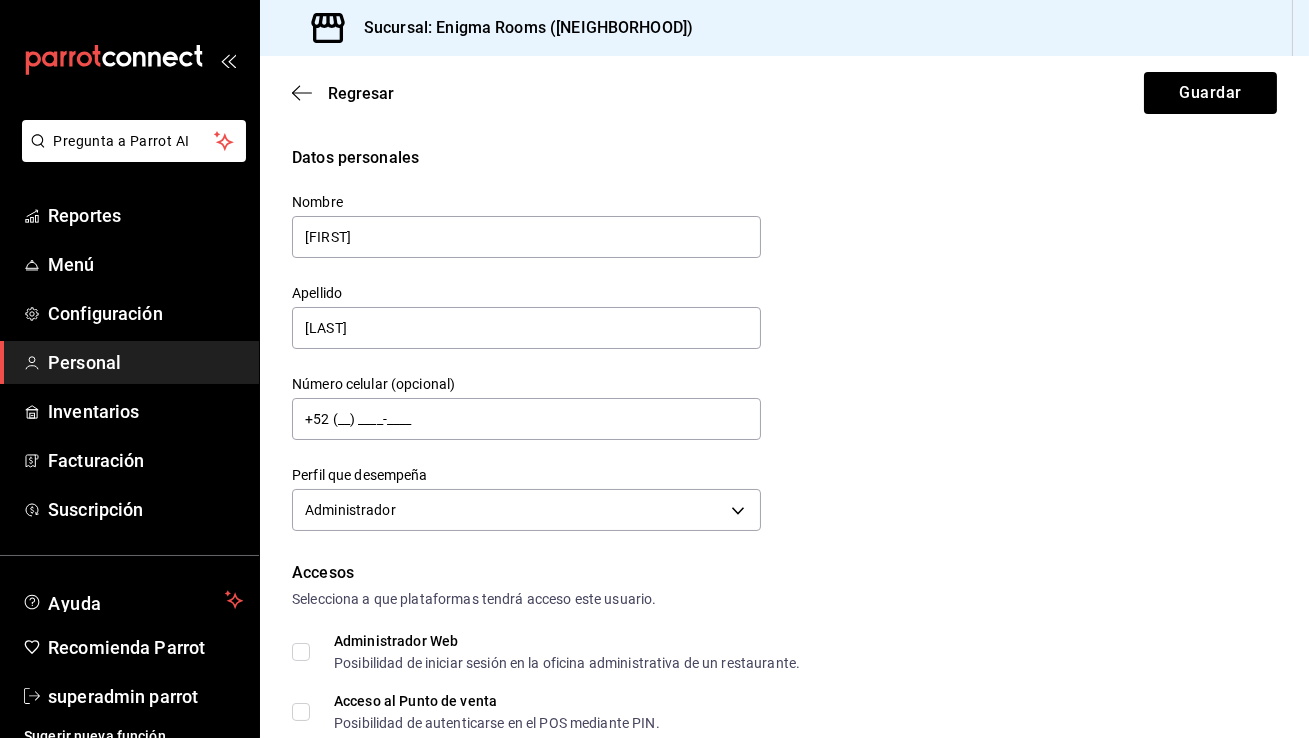 click on "Datos personales Nombre [FIRST] Apellido [LAST] Número celular (opcional) +52 [PHONE] Perfil que desempeña Administrador ADMIN" at bounding box center [784, 341] 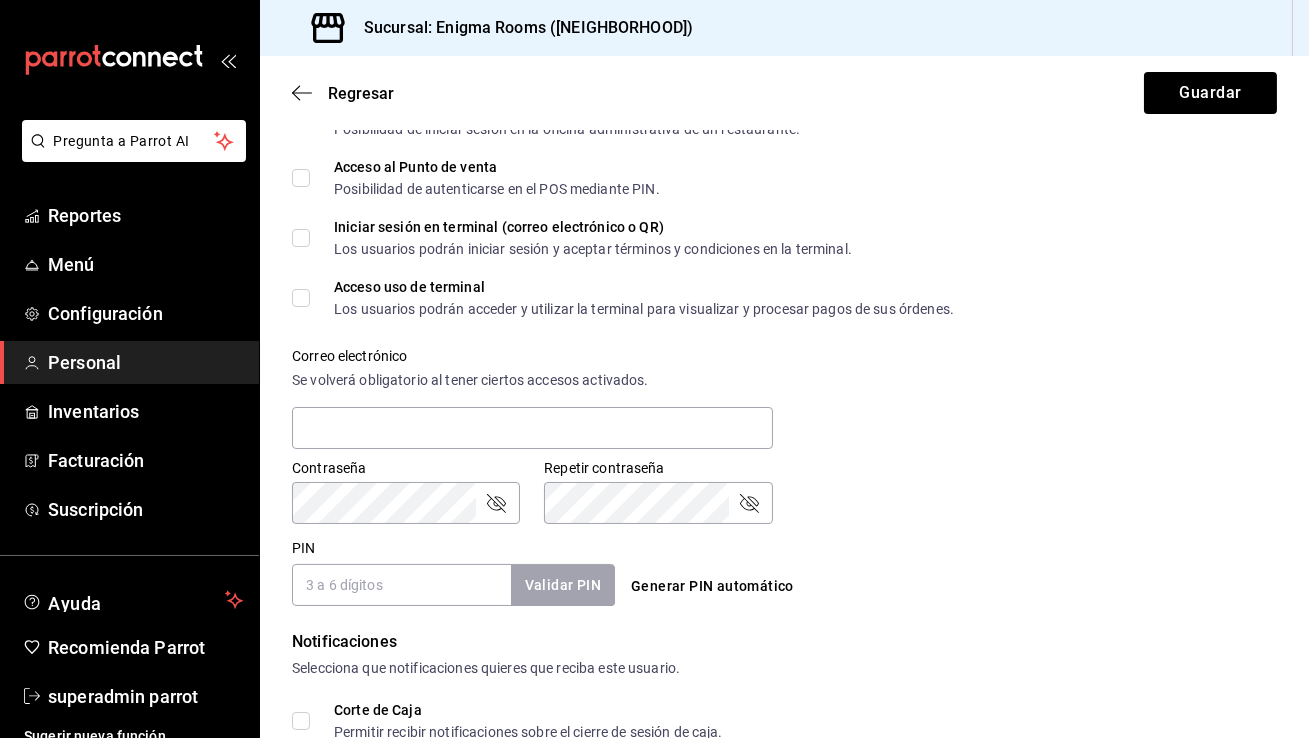 scroll, scrollTop: 473, scrollLeft: 0, axis: vertical 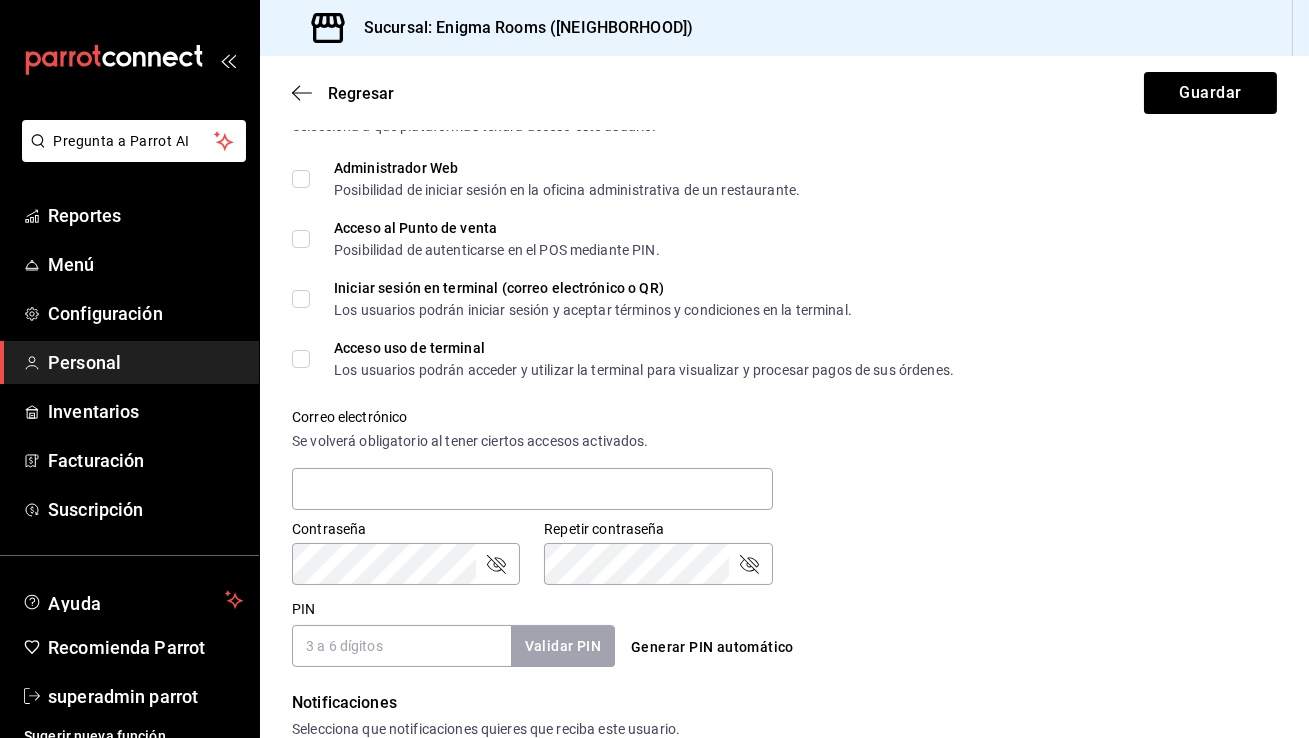 click on "Acceso al Punto de venta Posibilidad de autenticarse en el POS mediante PIN." at bounding box center (301, 239) 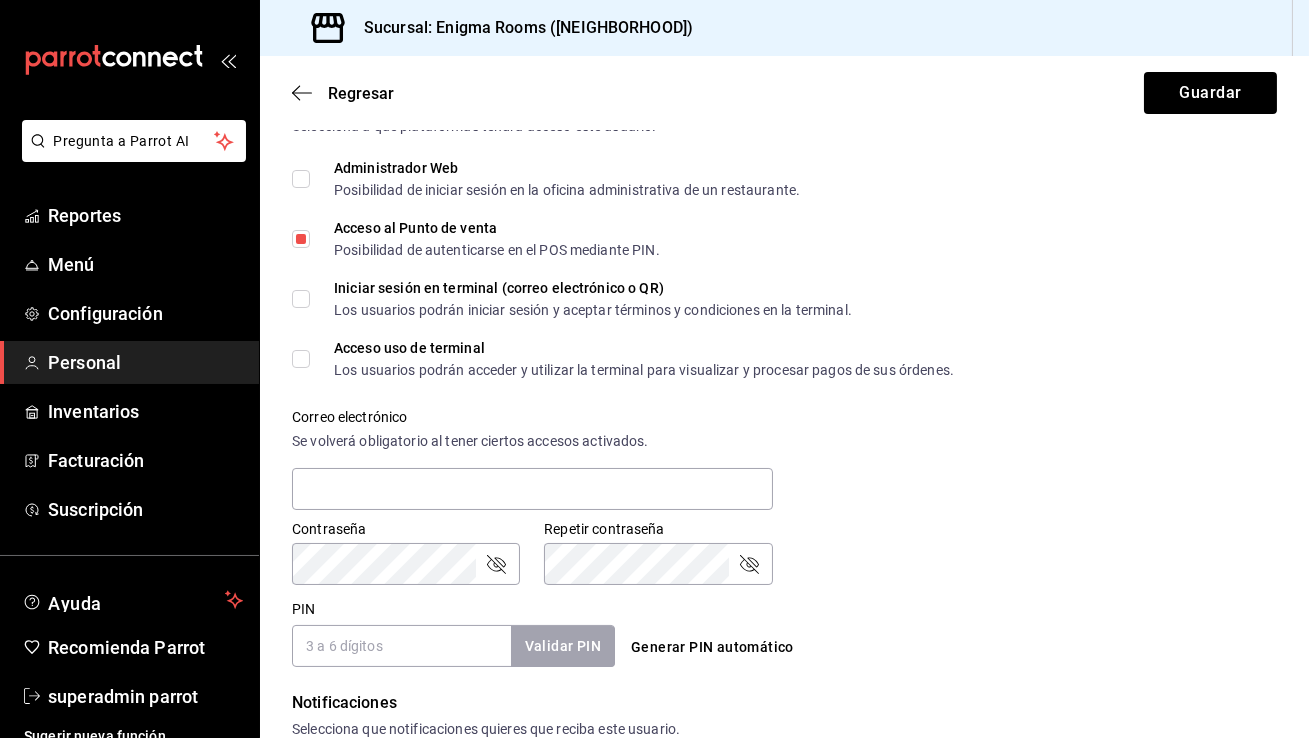 click on "Administrador Web Posibilidad de iniciar sesión en la oficina administrativa de un restaurante." at bounding box center (301, 179) 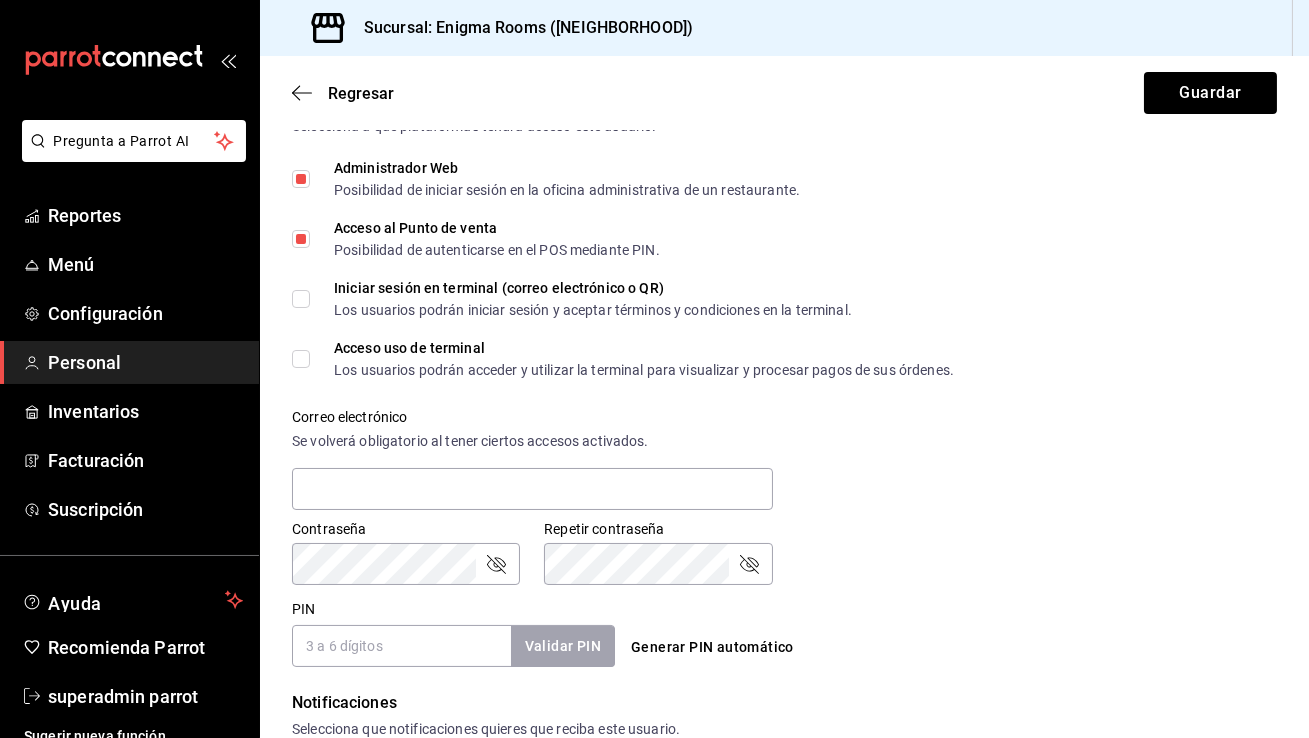 click on "Iniciar sesión en terminal (correo electrónico o QR) Los usuarios podrán iniciar sesión y aceptar términos y condiciones en la terminal." at bounding box center (301, 299) 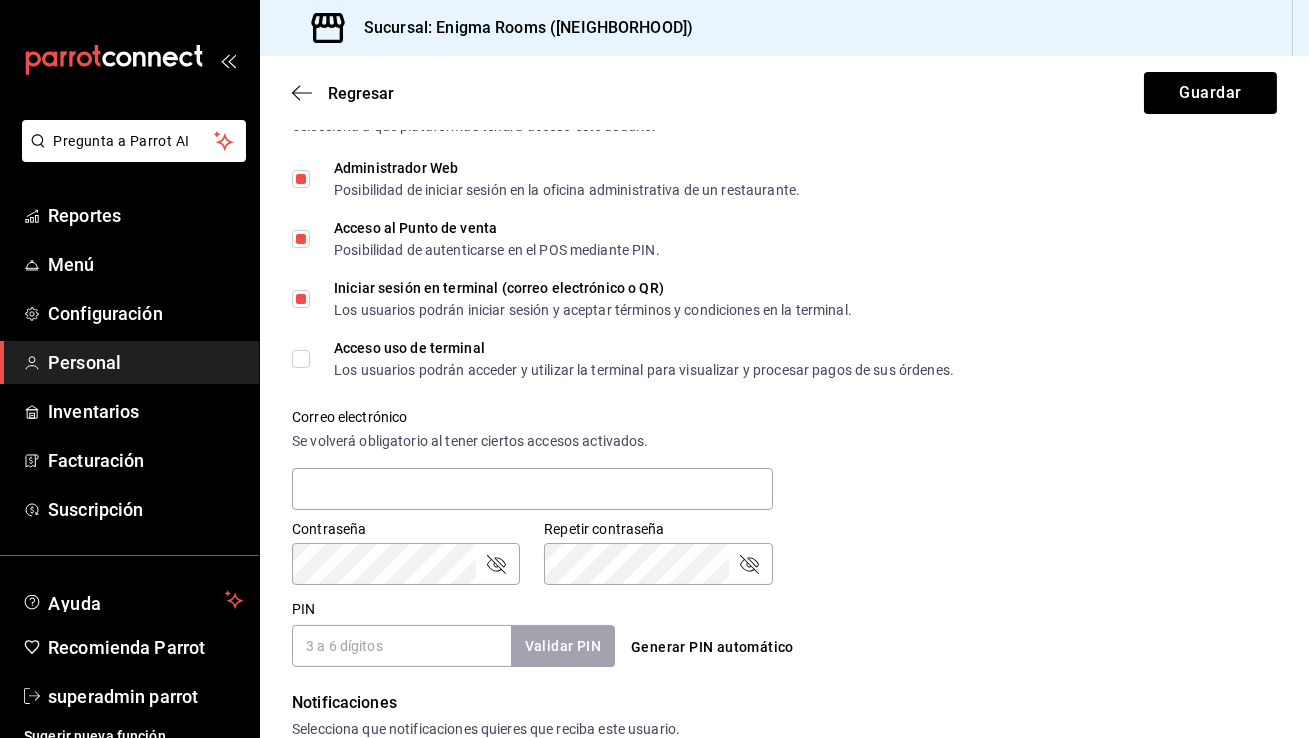 click on "Acceso uso de terminal Los usuarios podrán acceder y utilizar la terminal para visualizar y procesar pagos de sus órdenes." at bounding box center (301, 359) 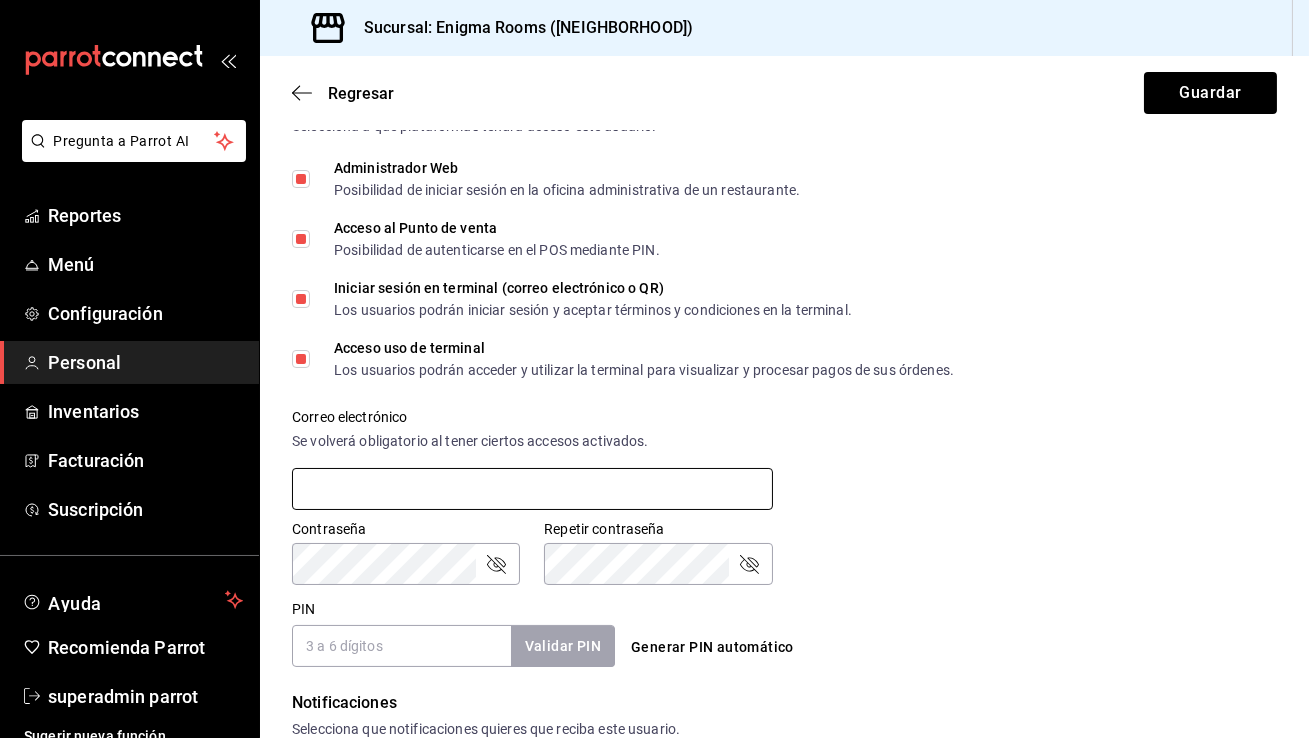 click at bounding box center [532, 489] 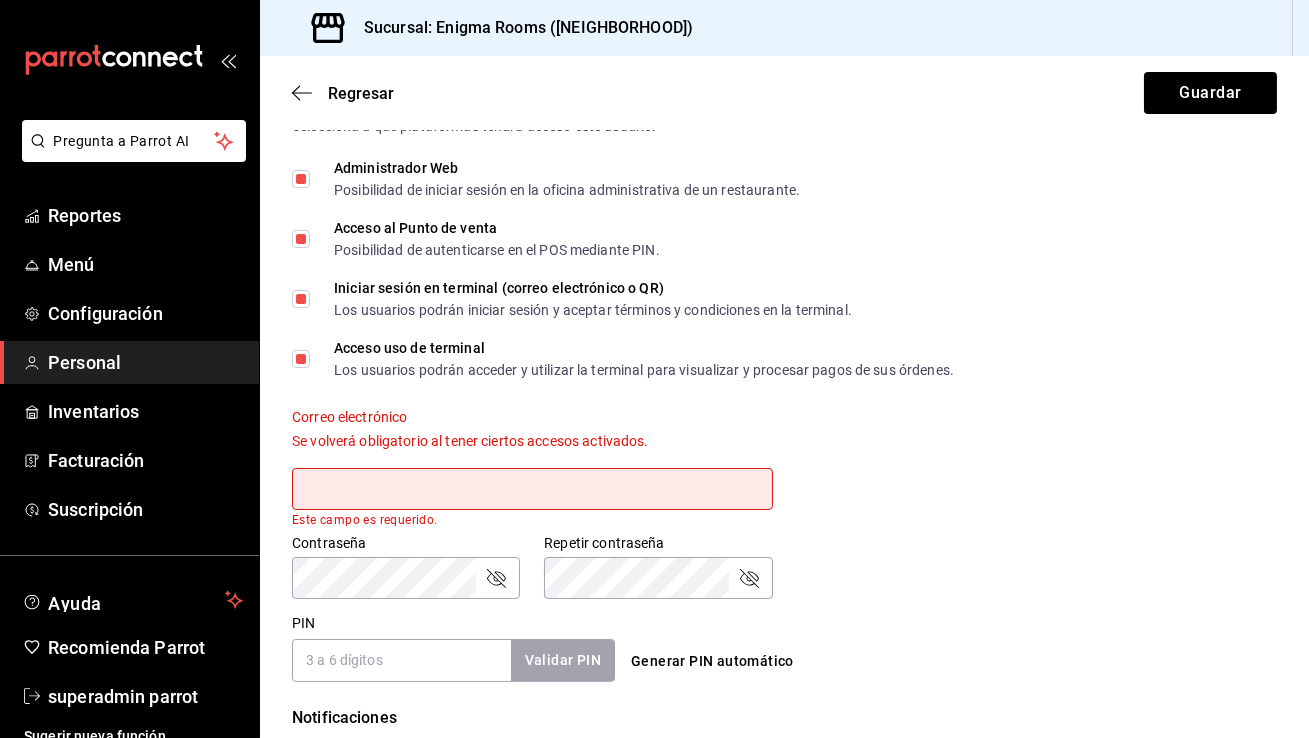 paste on "[EMAIL]" 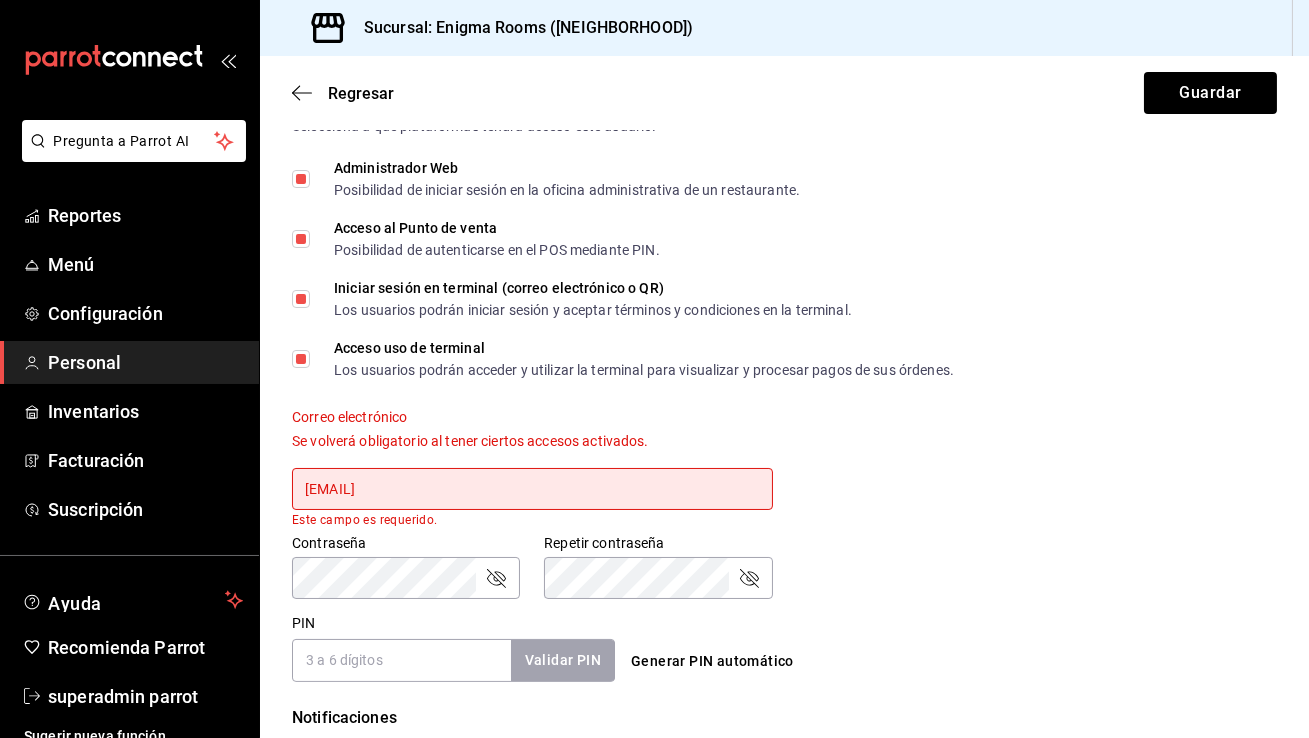 type on "[EMAIL]" 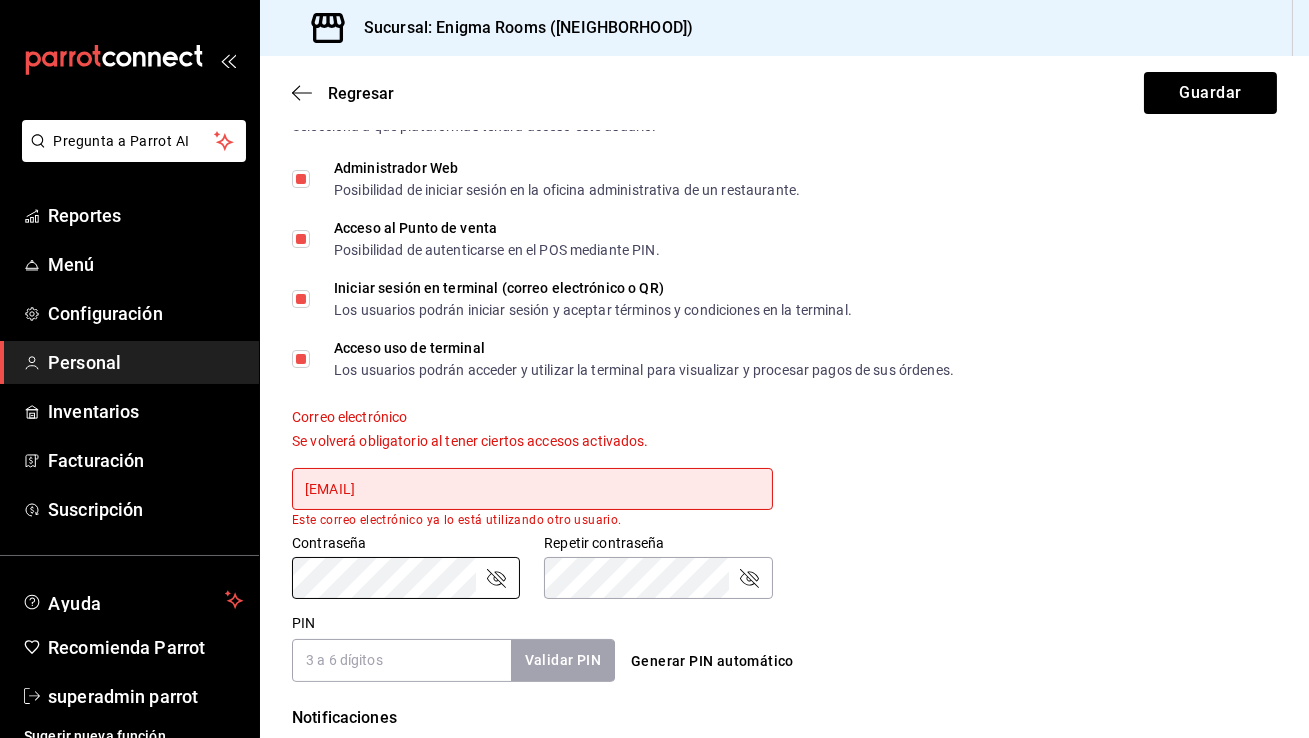 click on "Contraseña" at bounding box center [406, 544] 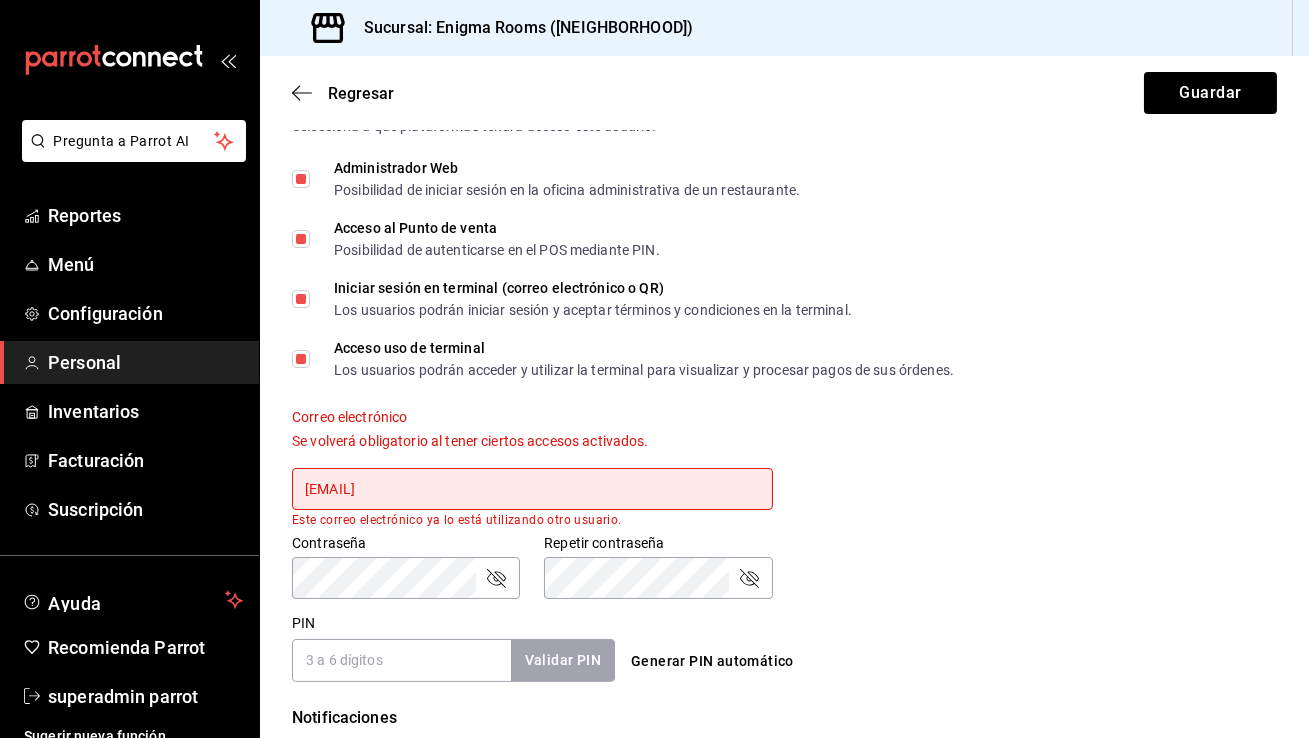 click 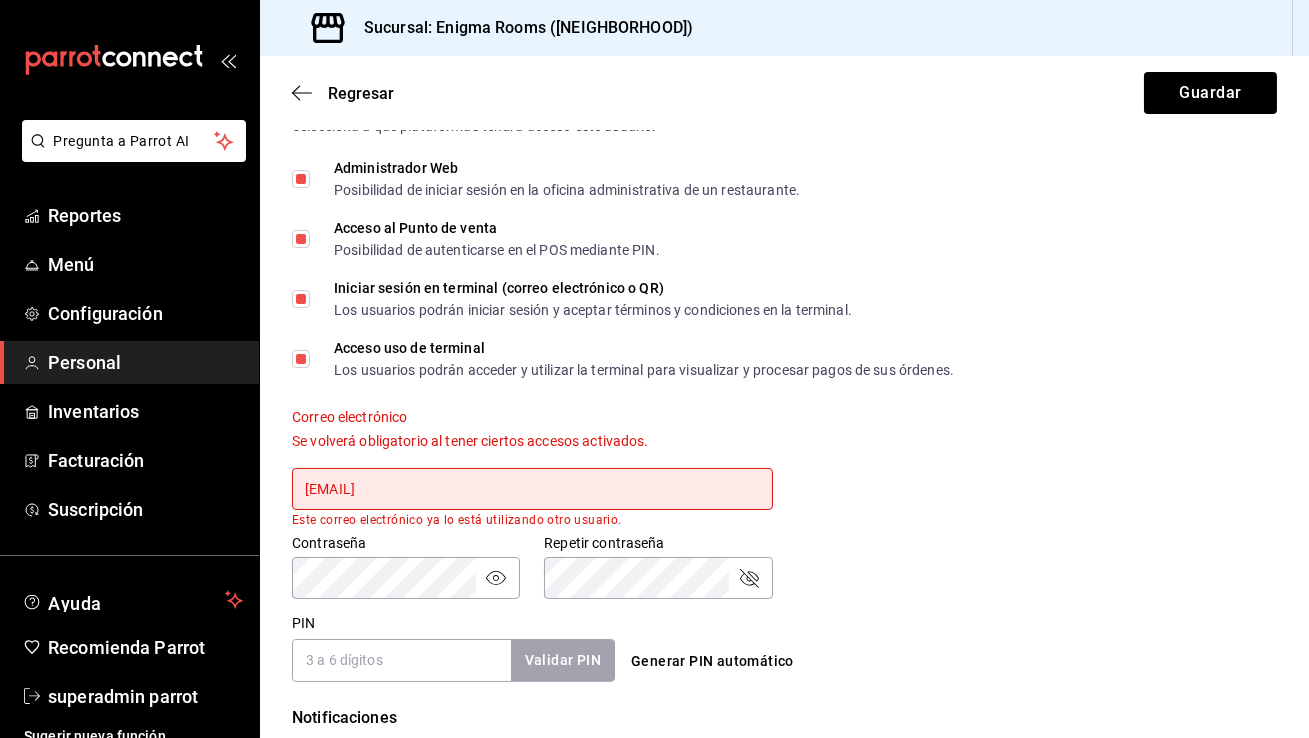 click 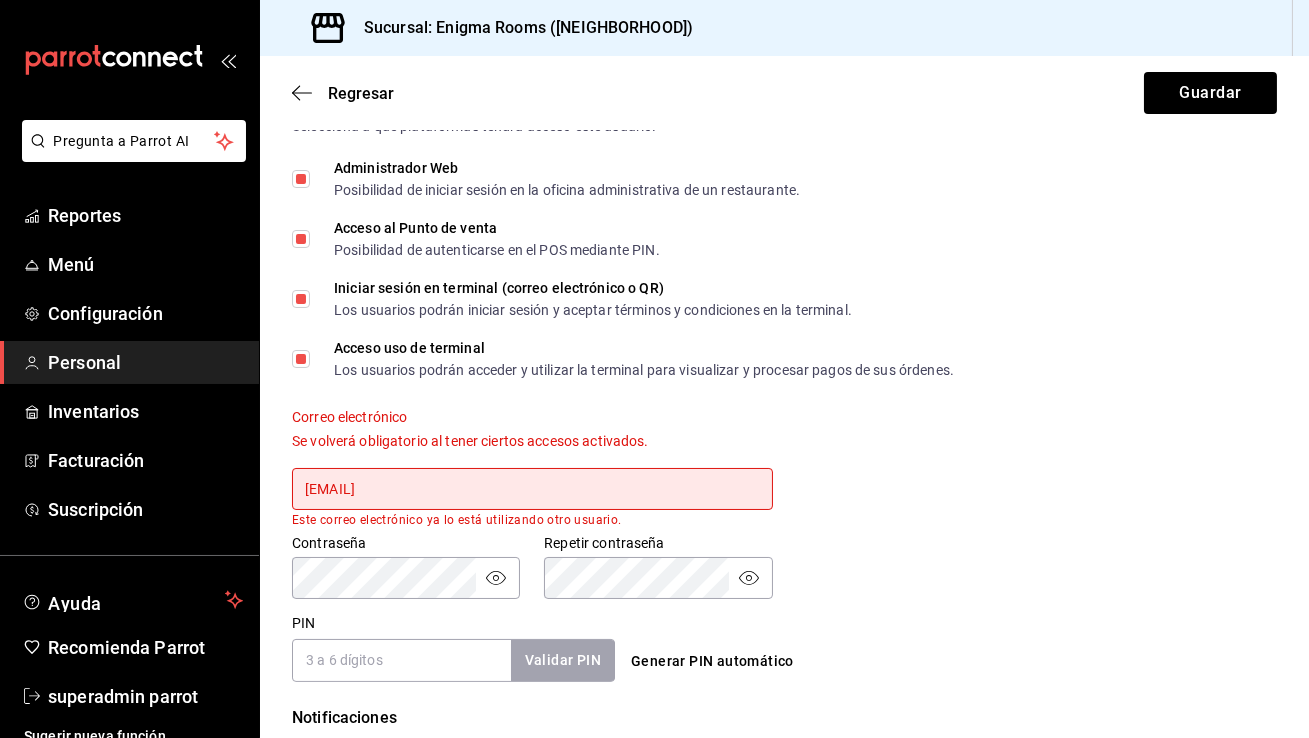 click on "PIN" at bounding box center (401, 660) 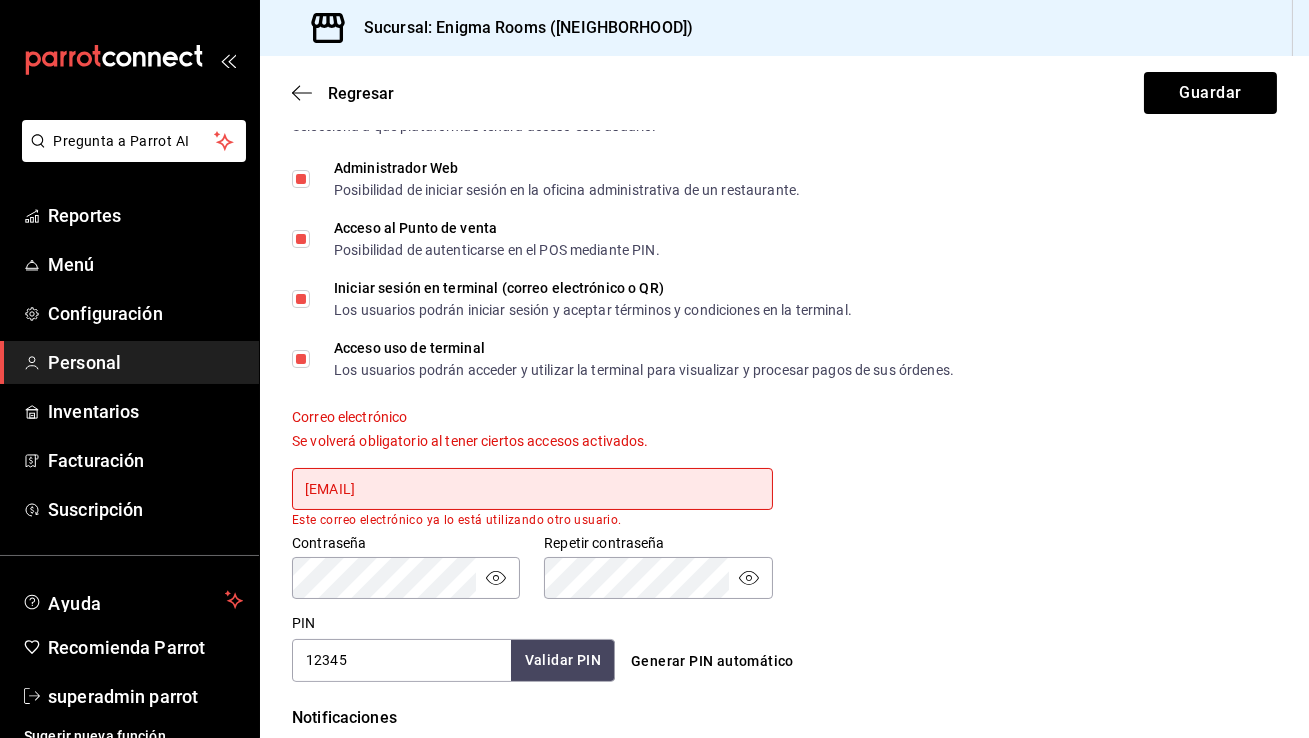 type on "12345" 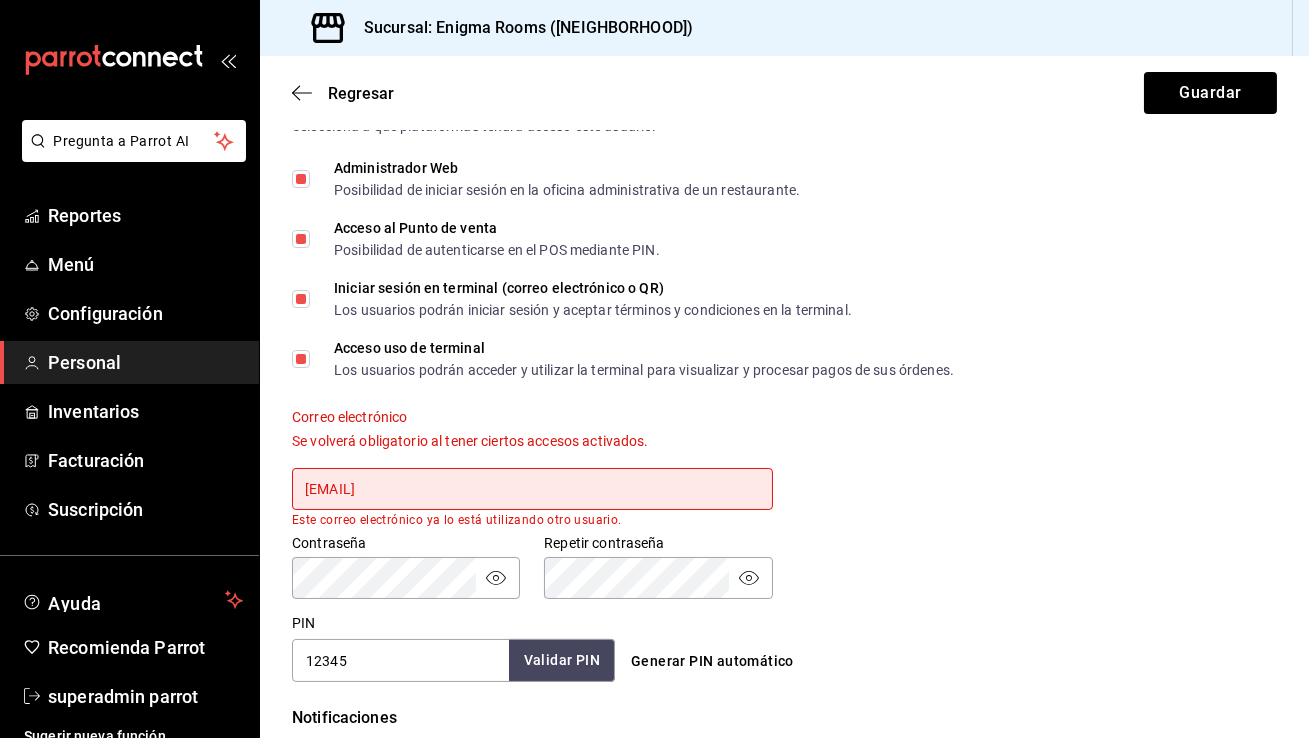 click on "Validar PIN" at bounding box center (562, 660) 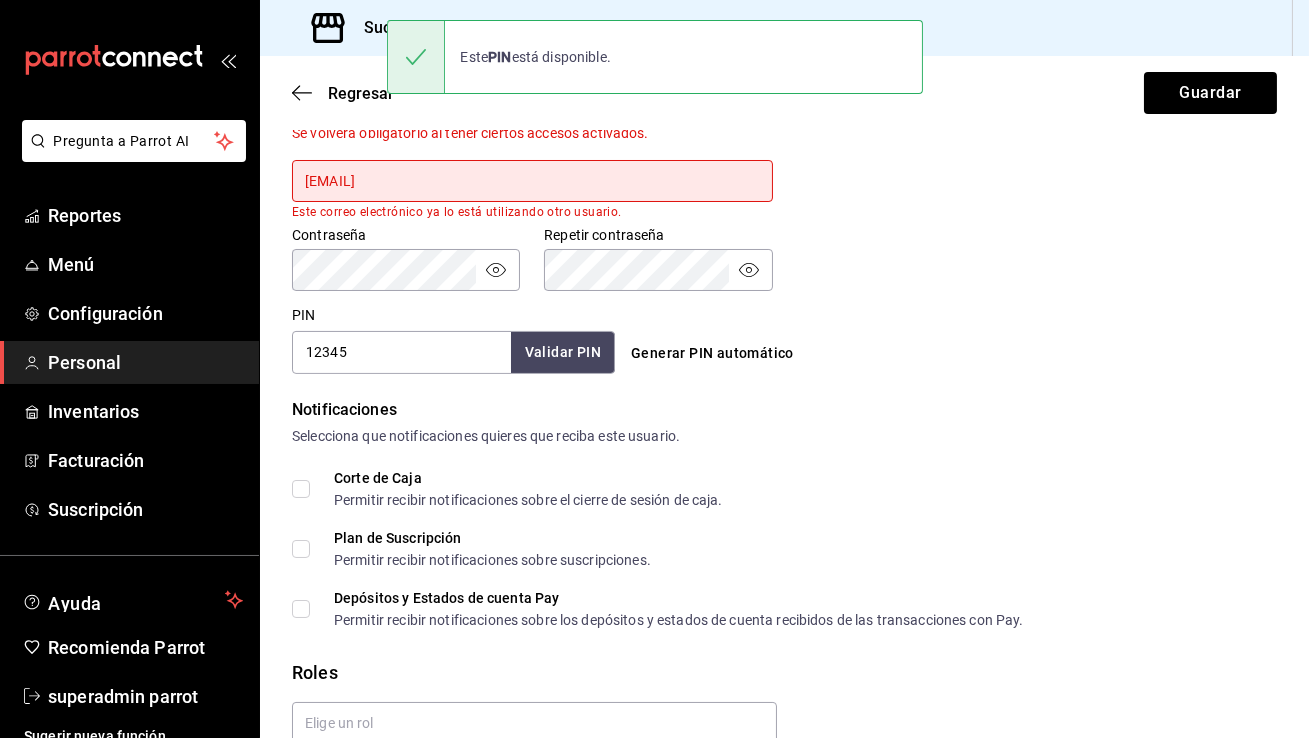 scroll, scrollTop: 530, scrollLeft: 0, axis: vertical 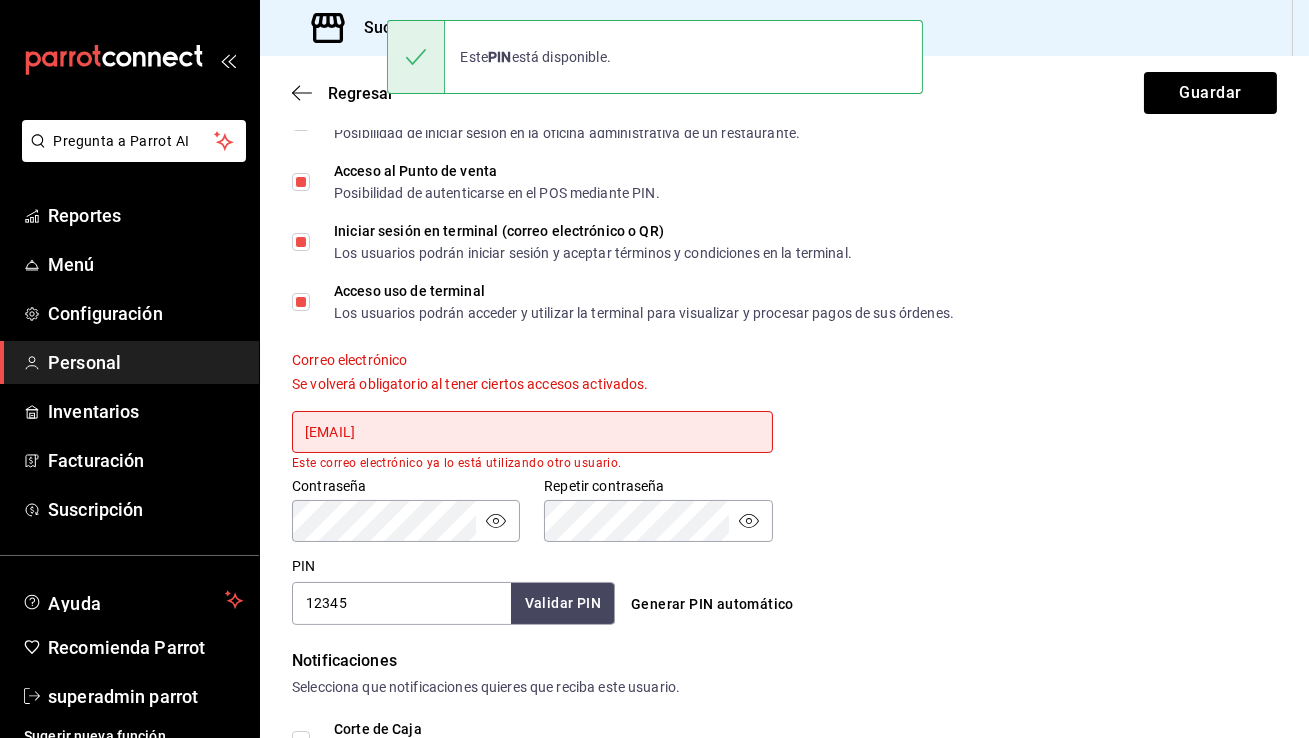 click on "[EMAIL]" at bounding box center [532, 432] 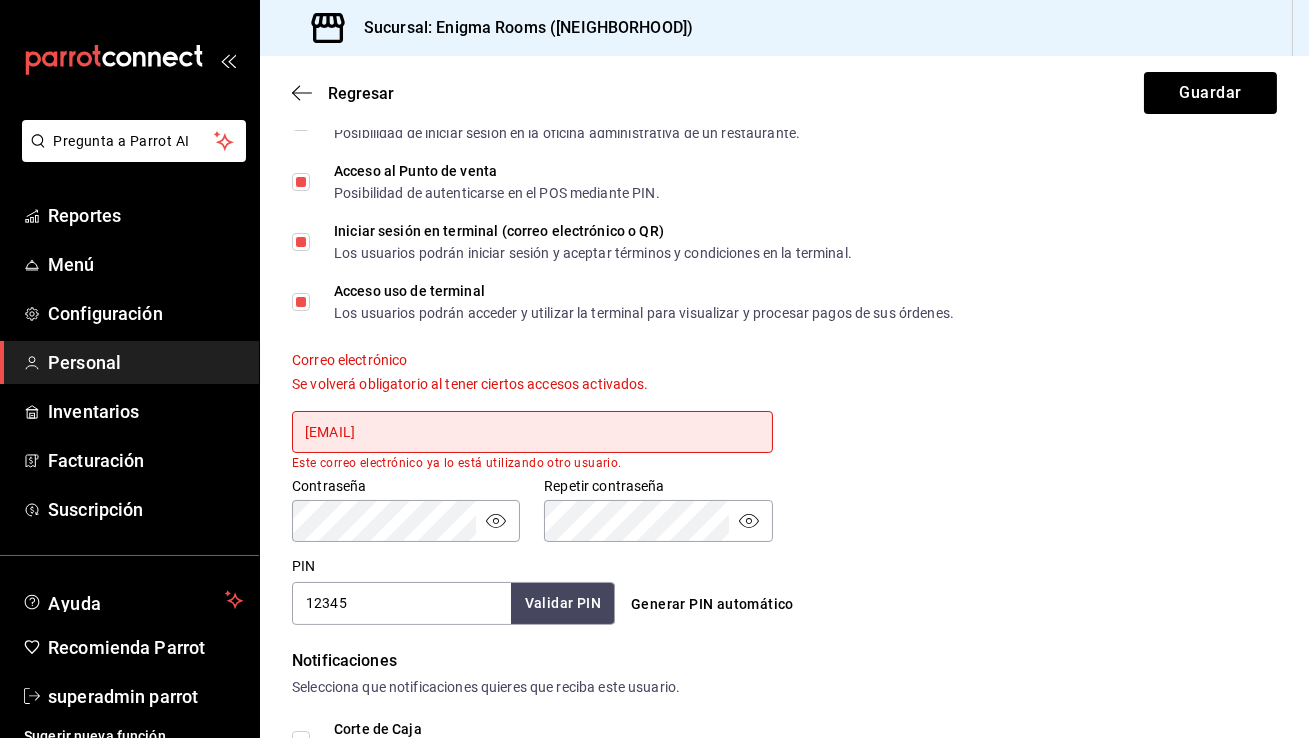click on "[EMAIL]" at bounding box center (532, 432) 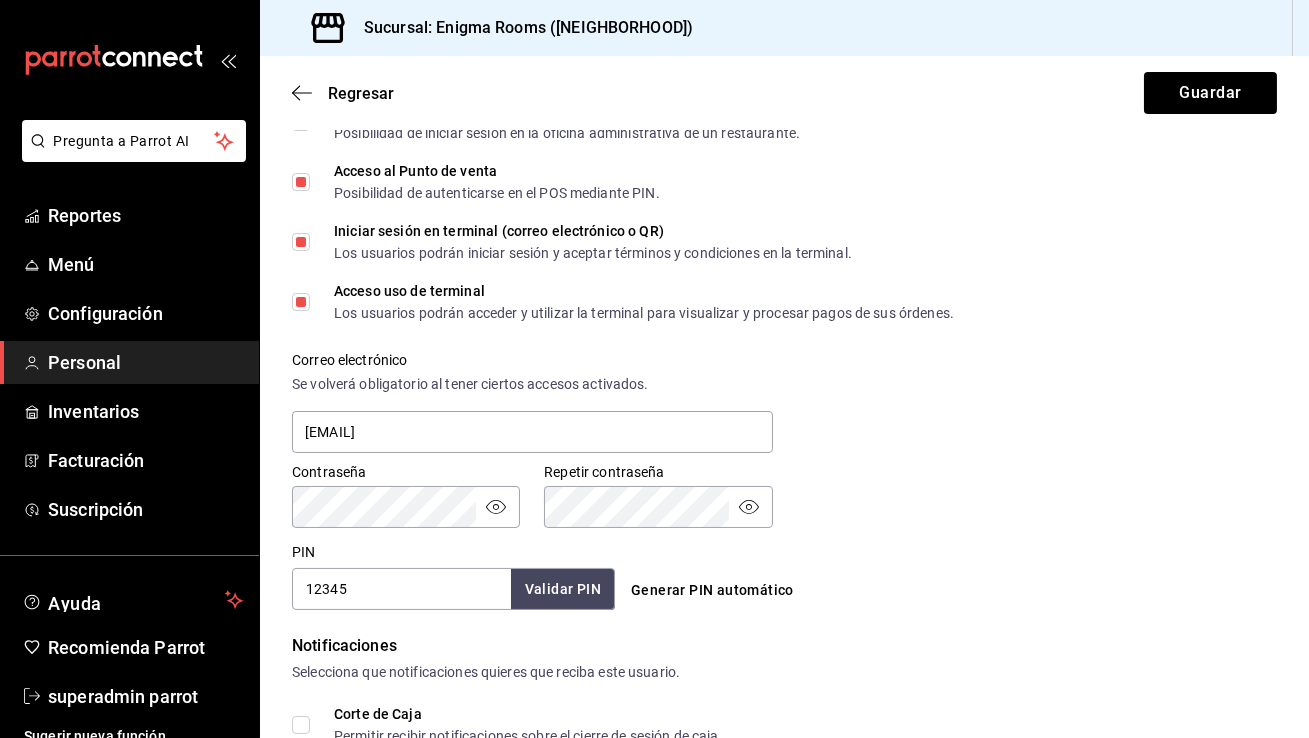 scroll, scrollTop: 859, scrollLeft: 0, axis: vertical 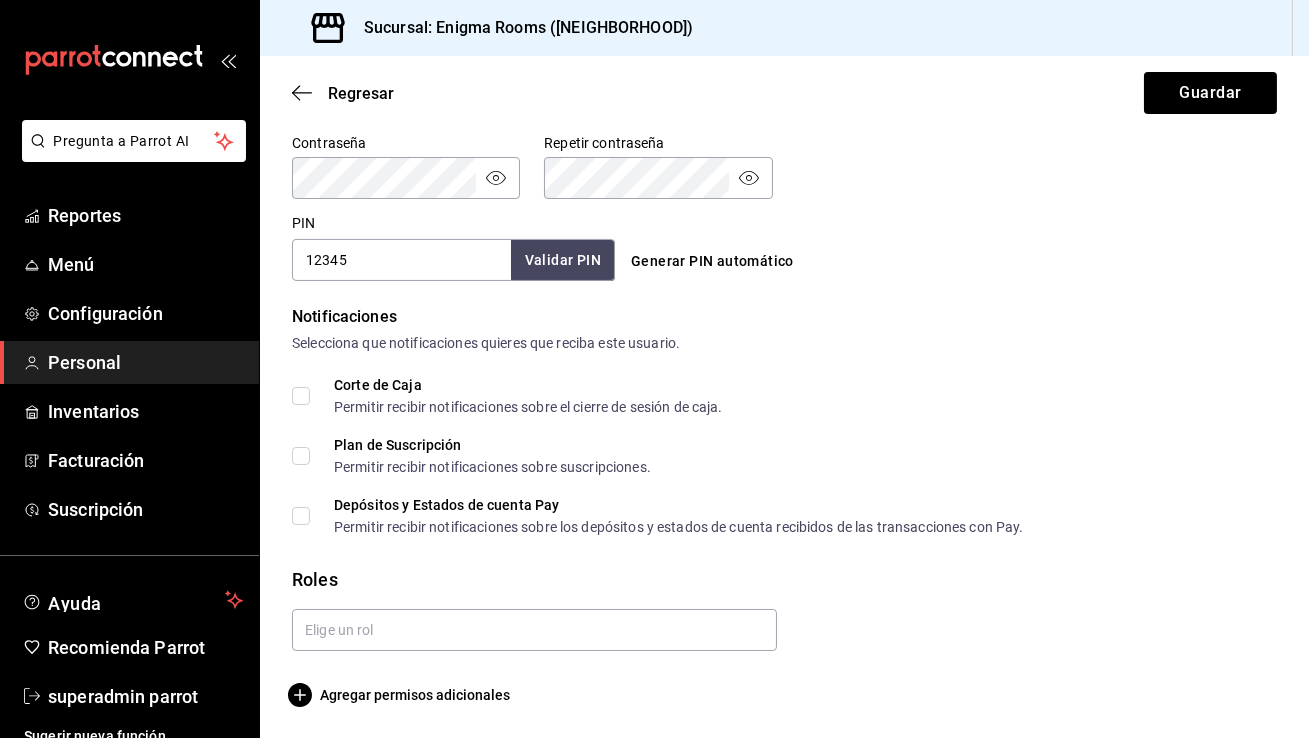 click on "Corte de Caja Permitir recibir notificaciones sobre el cierre de sesión de caja." at bounding box center (301, 396) 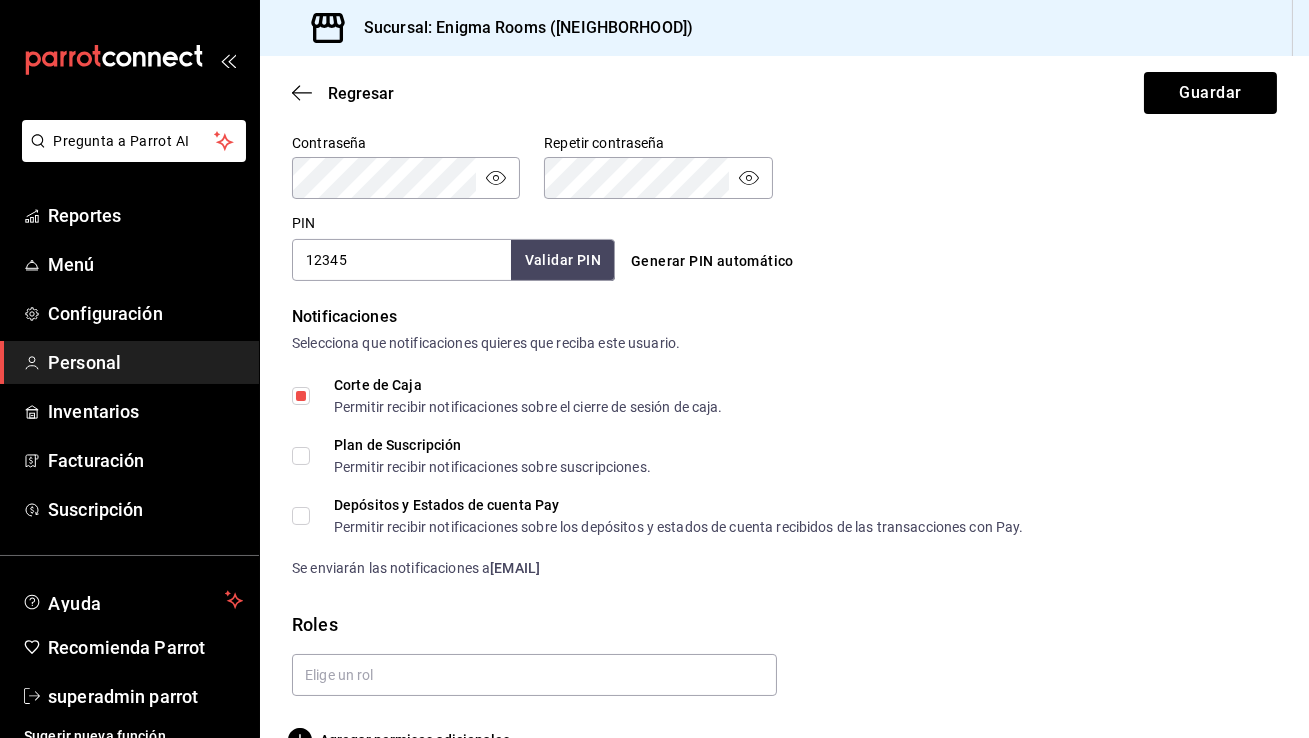 click on "Plan de Suscripción Permitir recibir notificaciones sobre suscripciones." at bounding box center [301, 456] 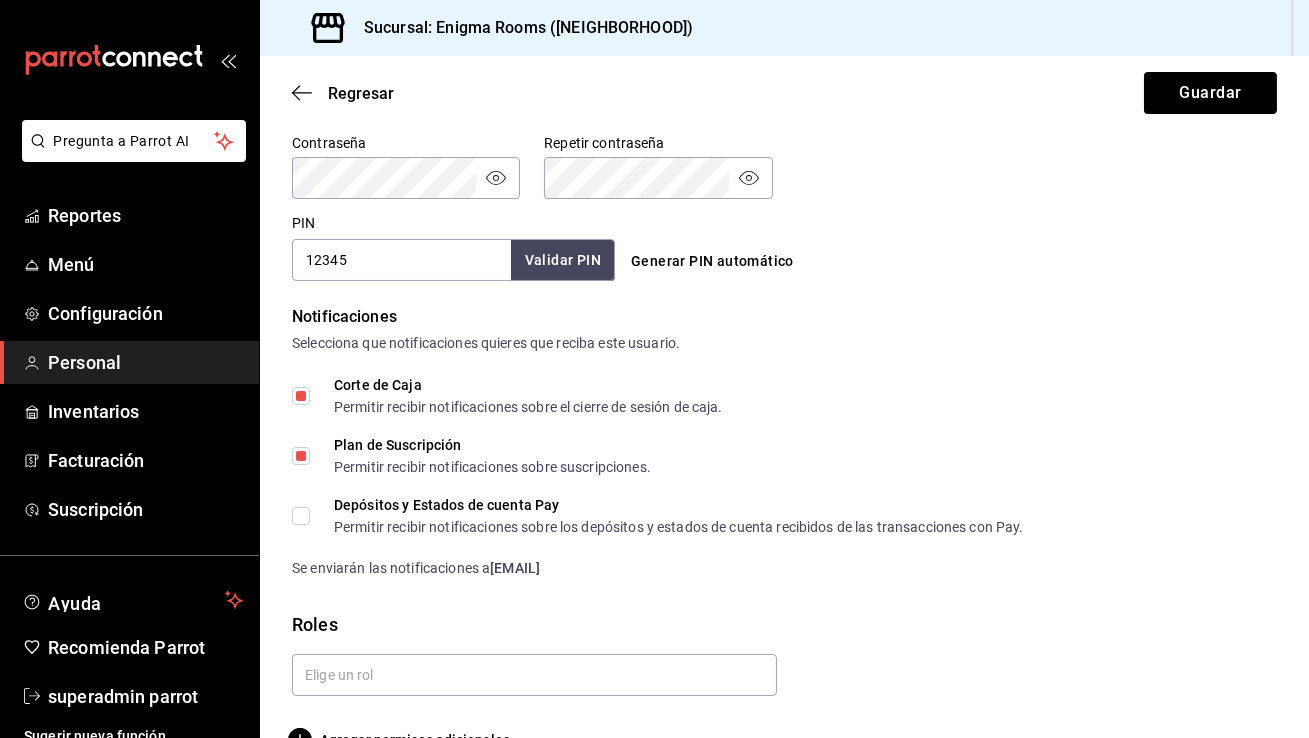 click on "Depósitos y Estados de cuenta Pay Permitir recibir notificaciones sobre los depósitos y estados de cuenta recibidos de las transacciones con Pay." at bounding box center [301, 516] 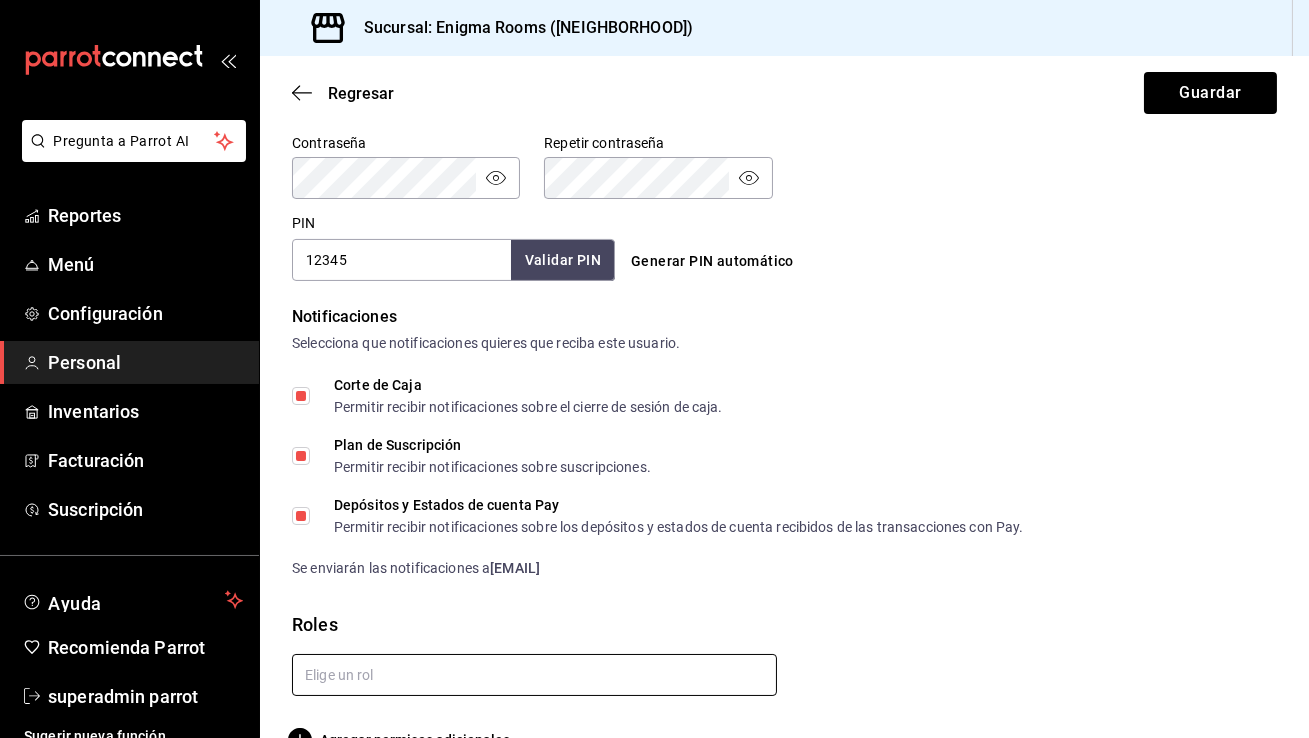 click at bounding box center [534, 675] 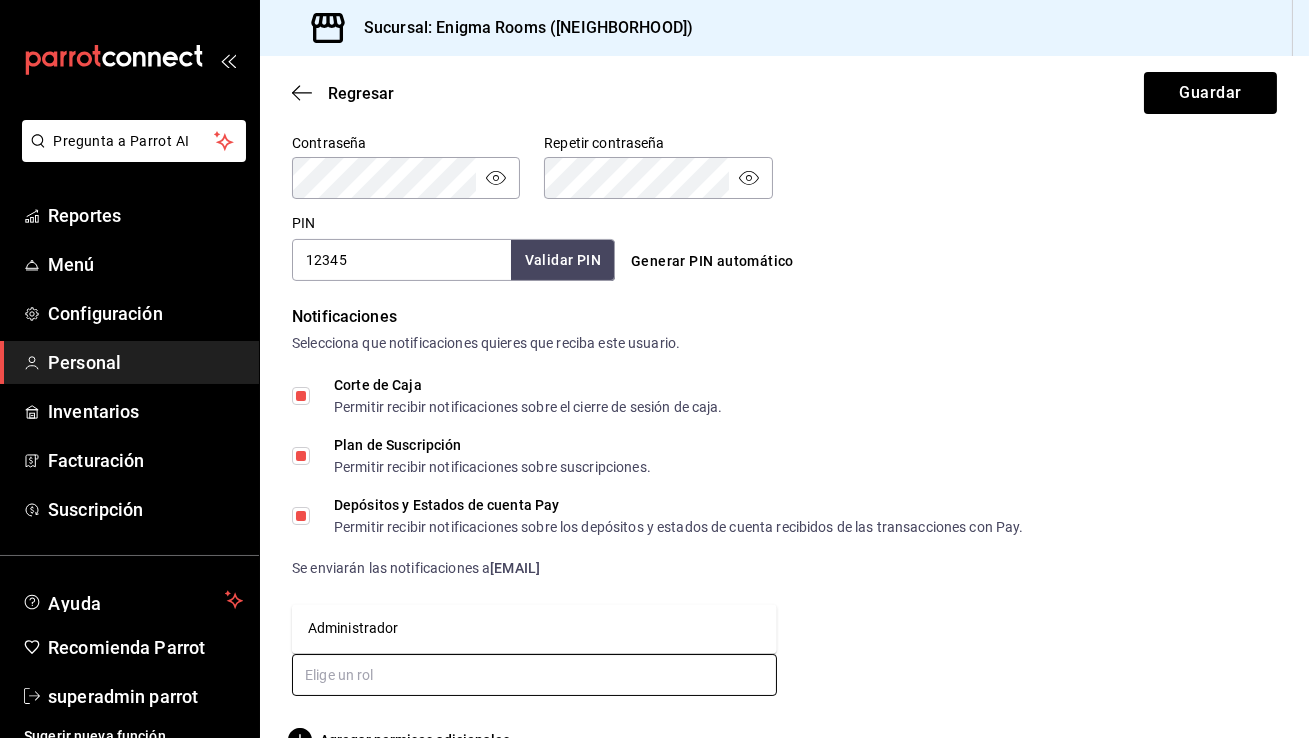 click on "Administrador" at bounding box center (534, 628) 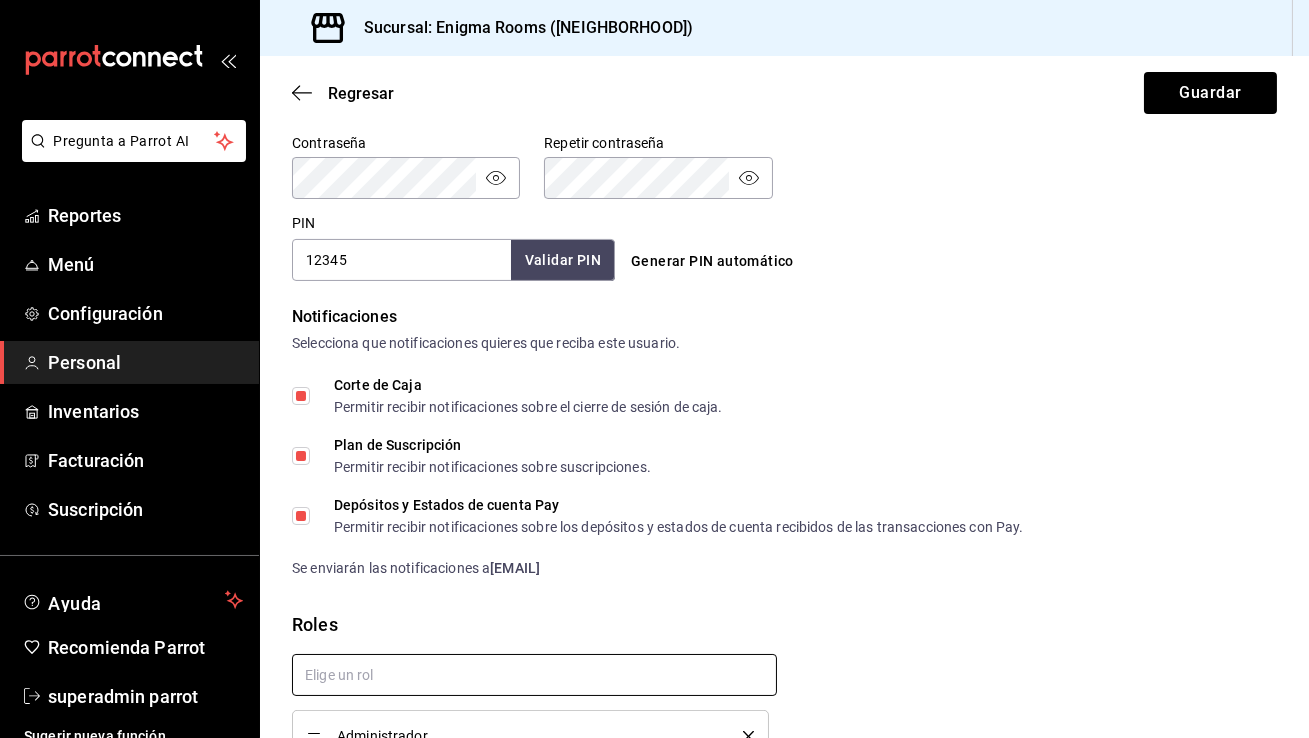 scroll, scrollTop: 970, scrollLeft: 0, axis: vertical 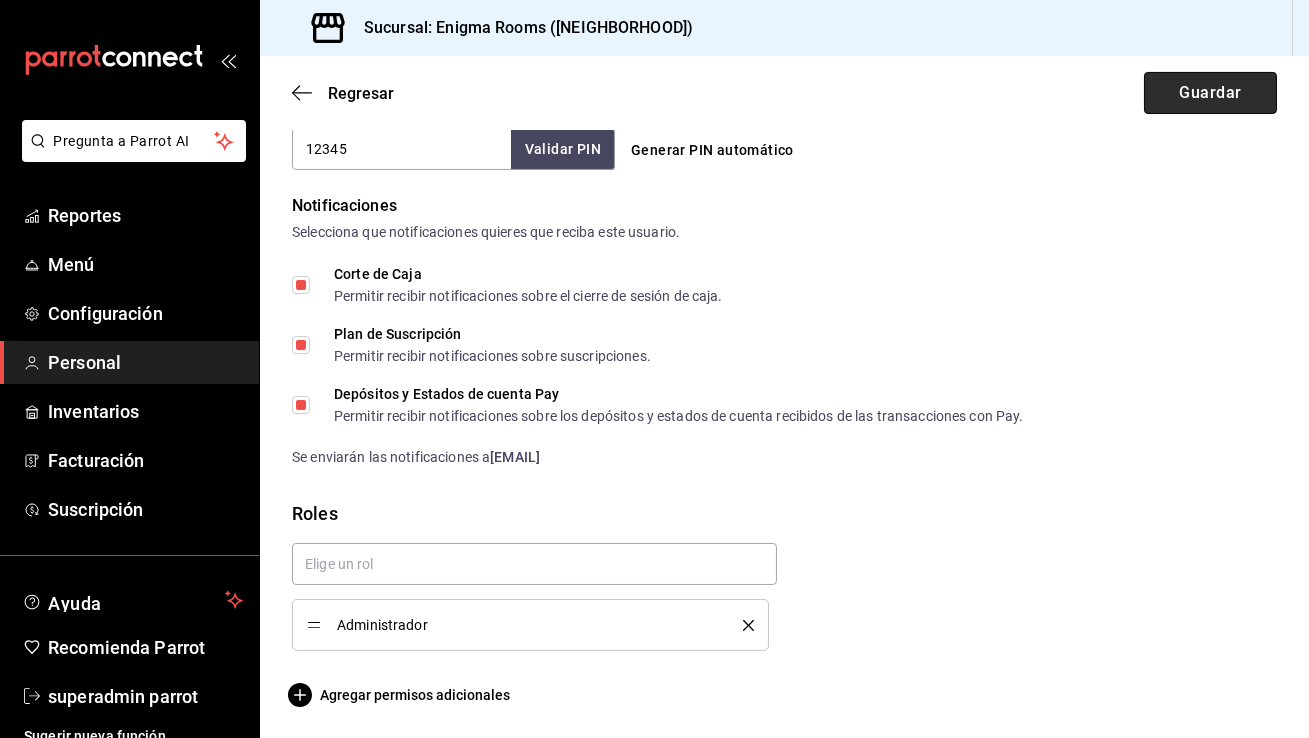 click on "Guardar" at bounding box center (1210, 93) 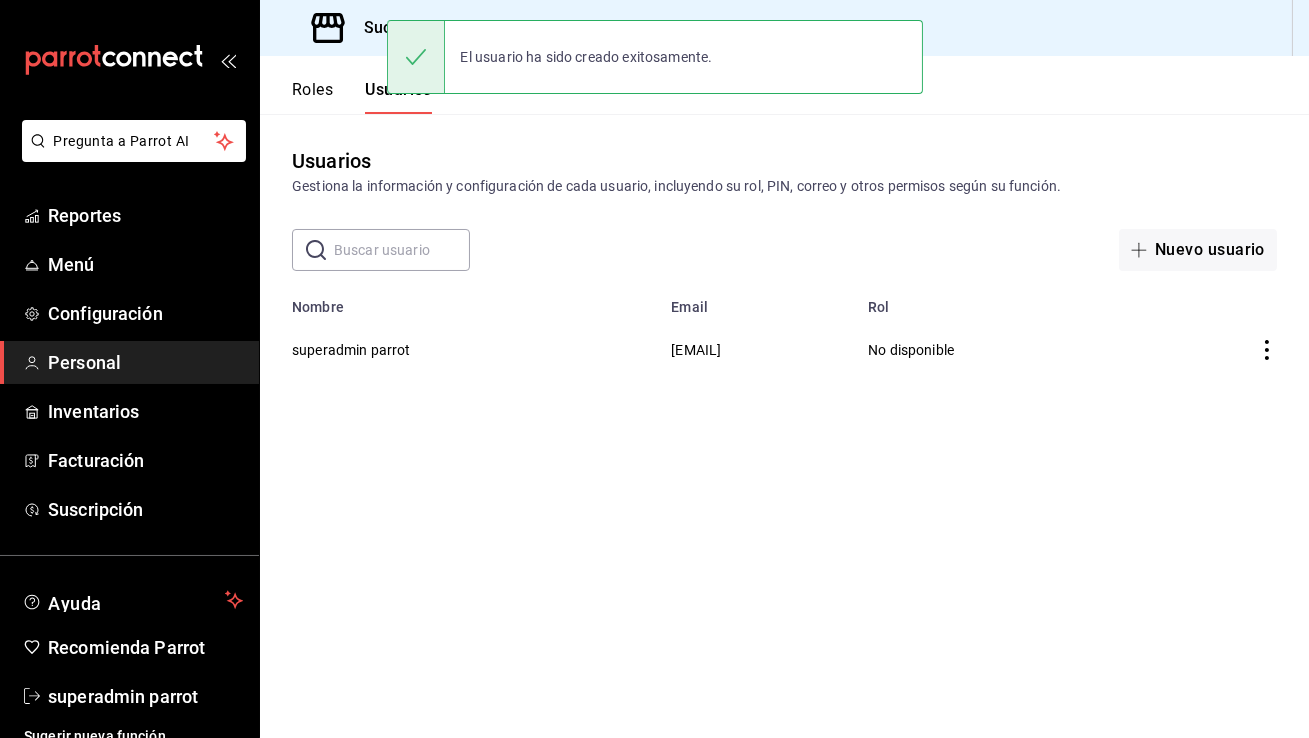 scroll, scrollTop: 0, scrollLeft: 0, axis: both 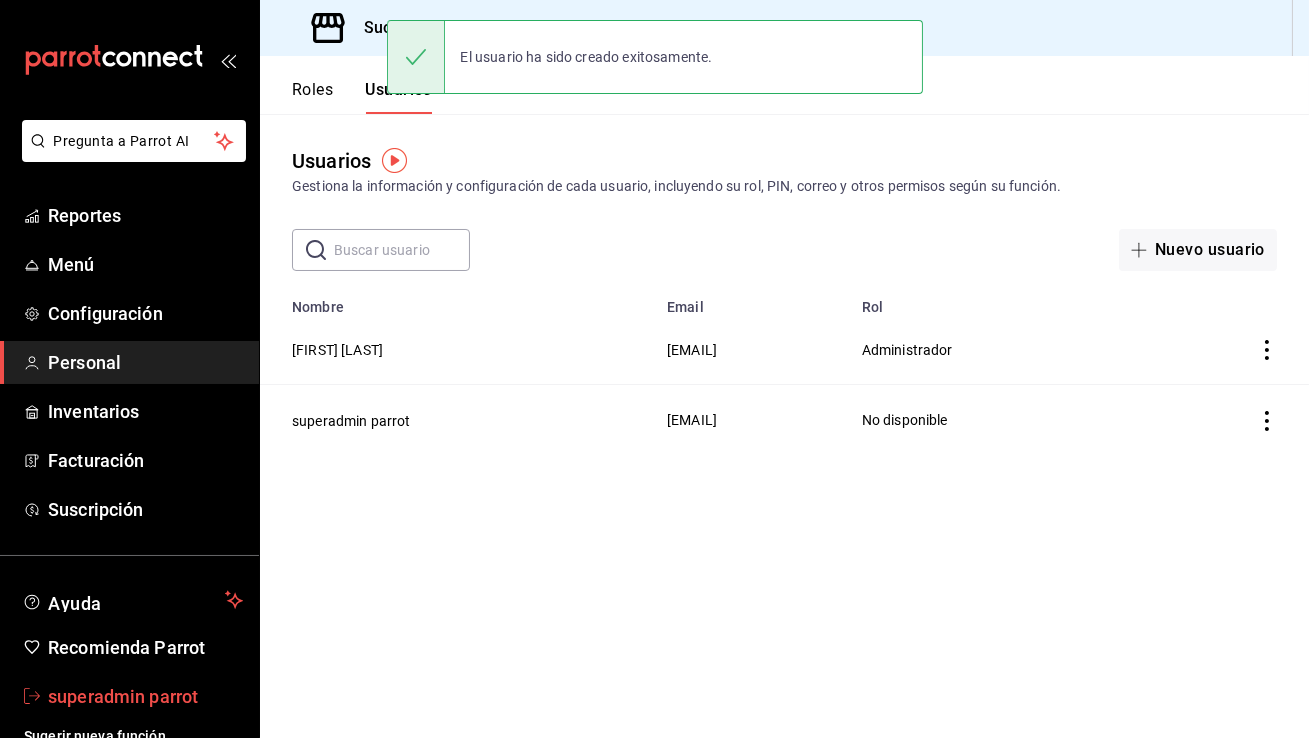 click on "superadmin parrot" at bounding box center [145, 696] 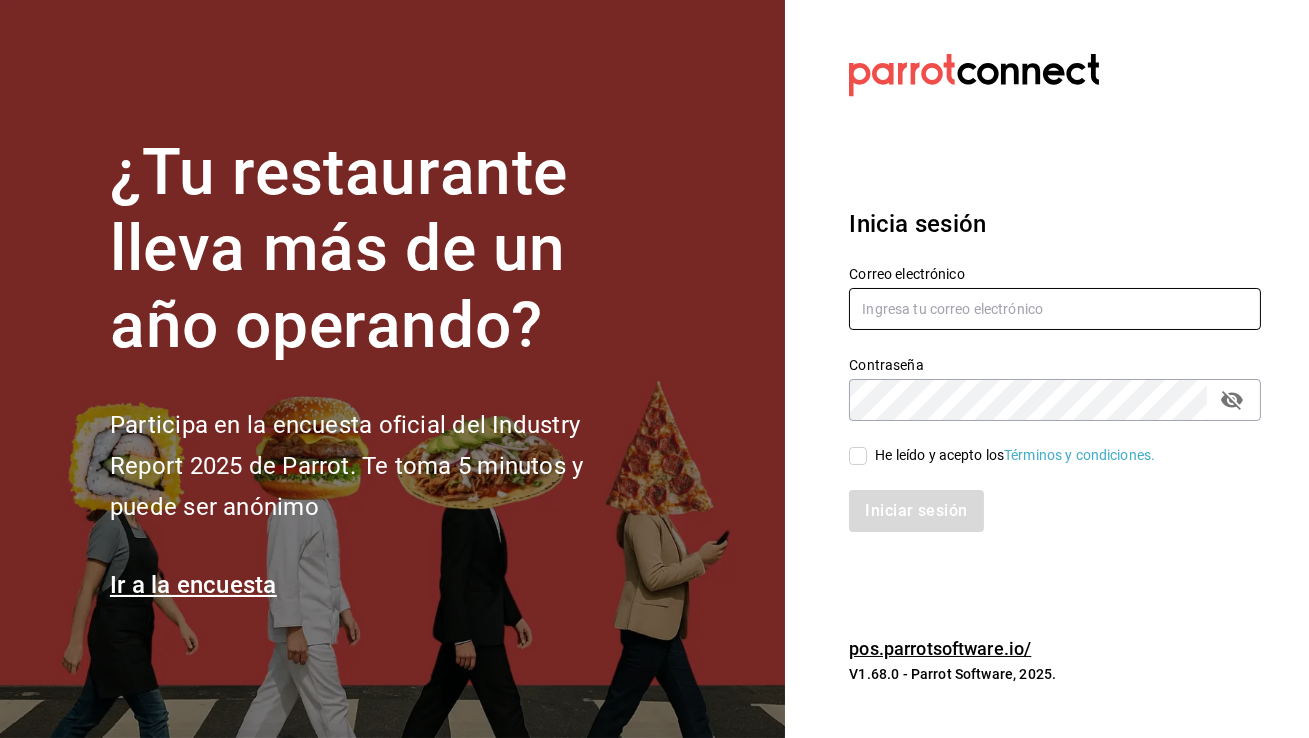 click at bounding box center [1055, 309] 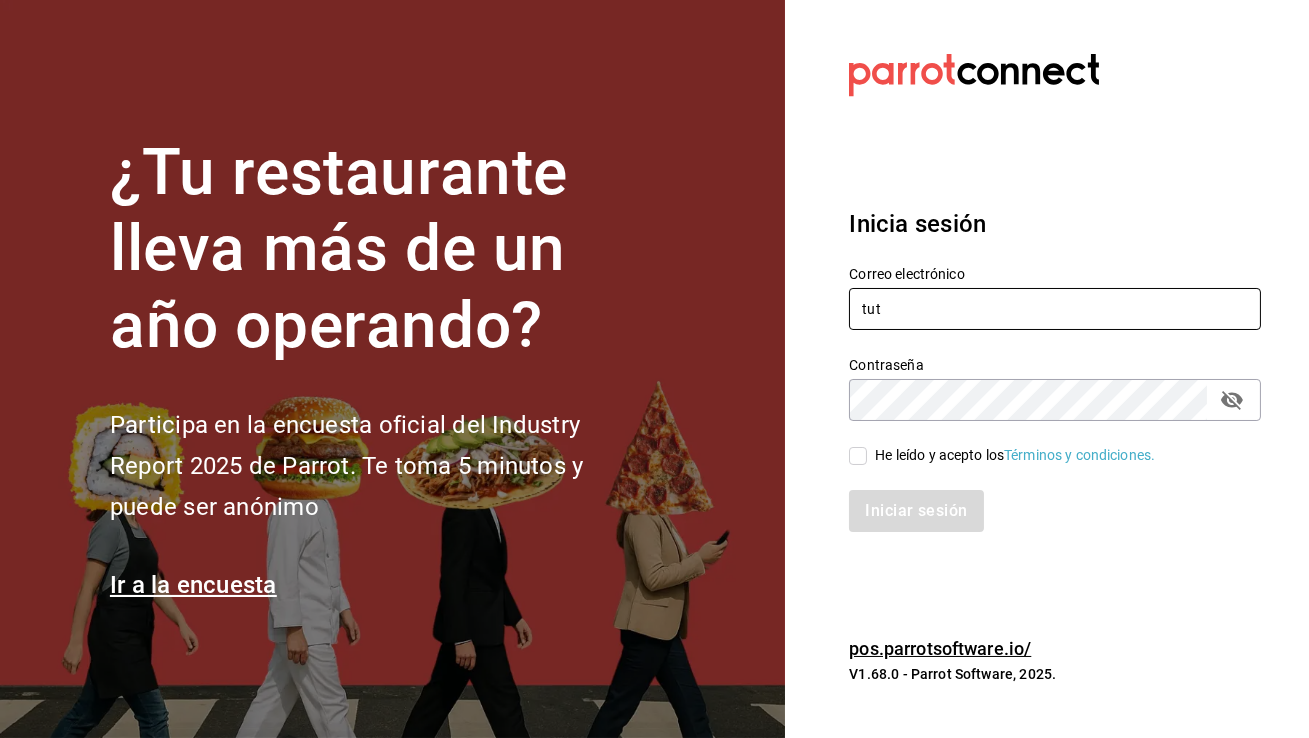 type on "[EMAIL]" 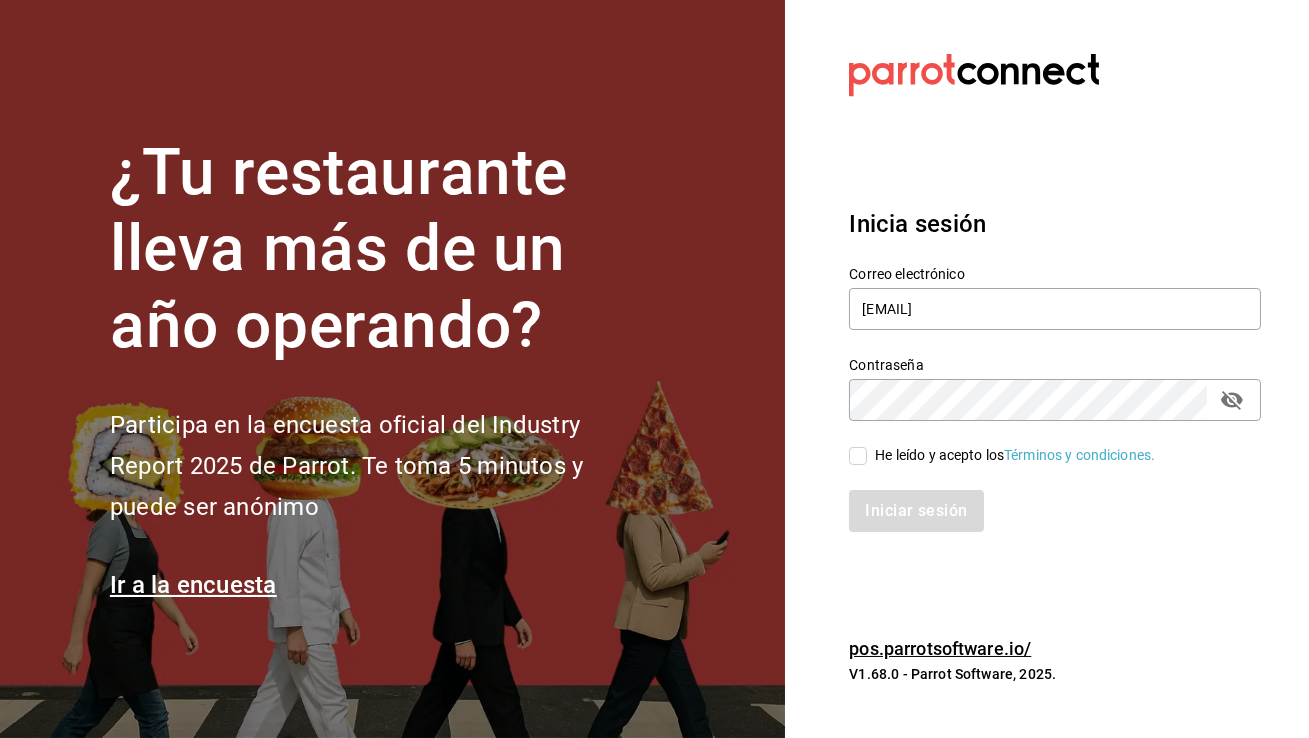 click on "He leído y acepto los  Términos y condiciones." at bounding box center [1002, 455] 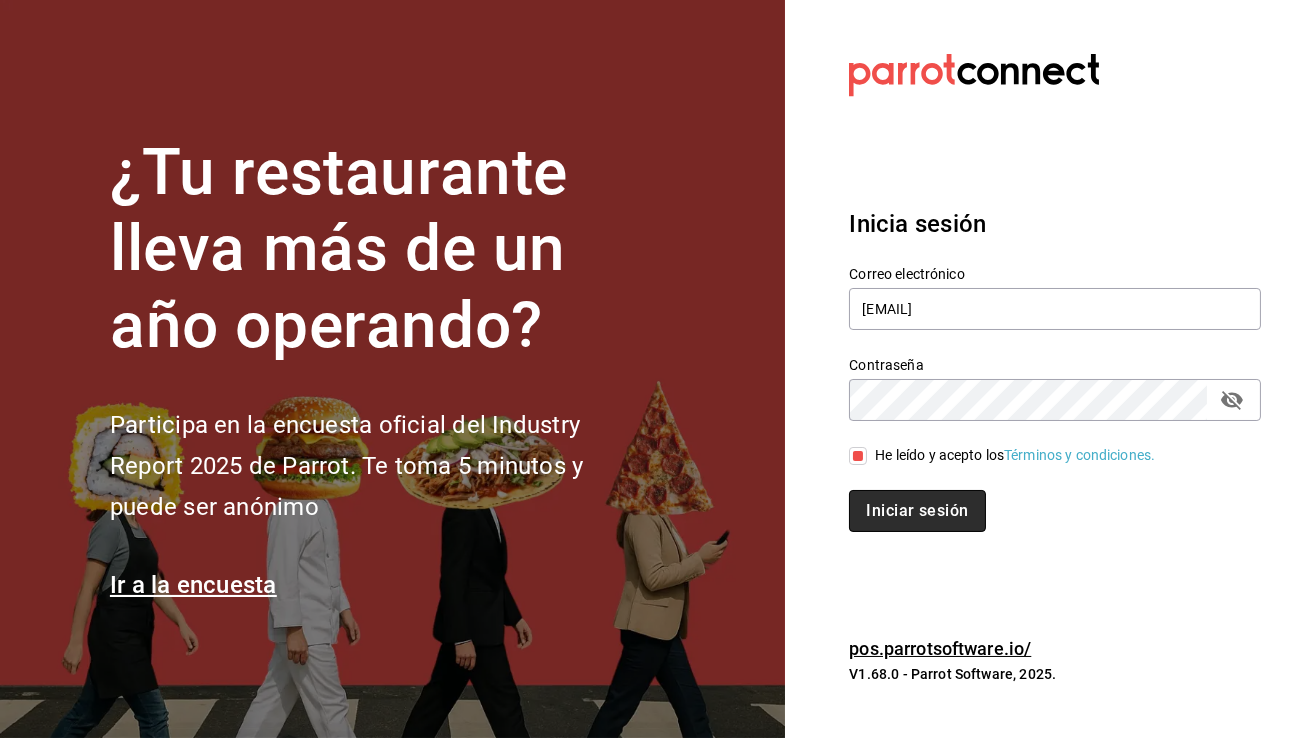 click on "Iniciar sesión" at bounding box center [917, 511] 